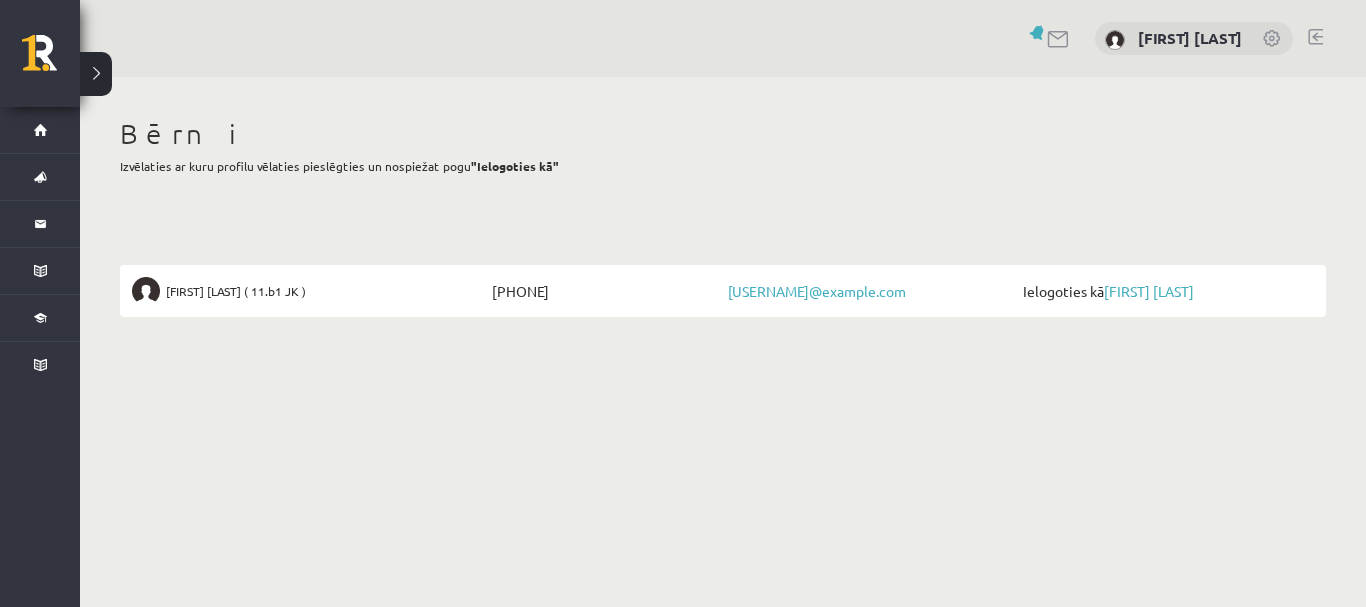 scroll, scrollTop: 0, scrollLeft: 0, axis: both 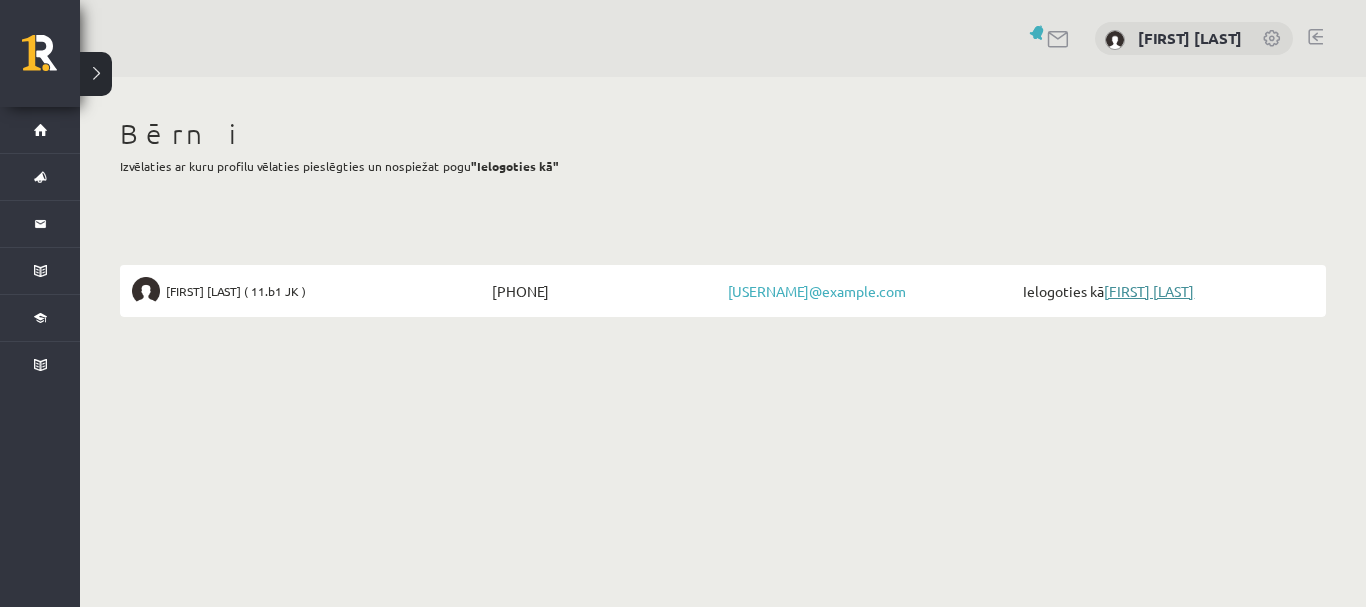 click on "[FIRST] [LAST]" at bounding box center [1149, 291] 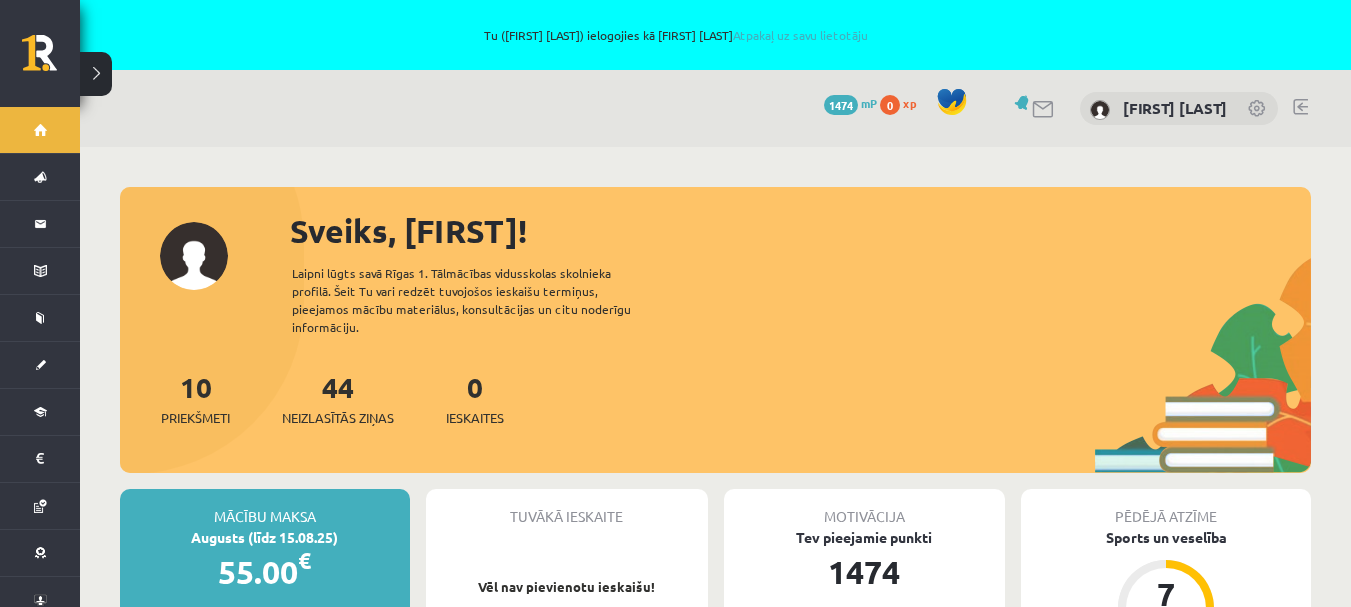 scroll, scrollTop: 0, scrollLeft: 0, axis: both 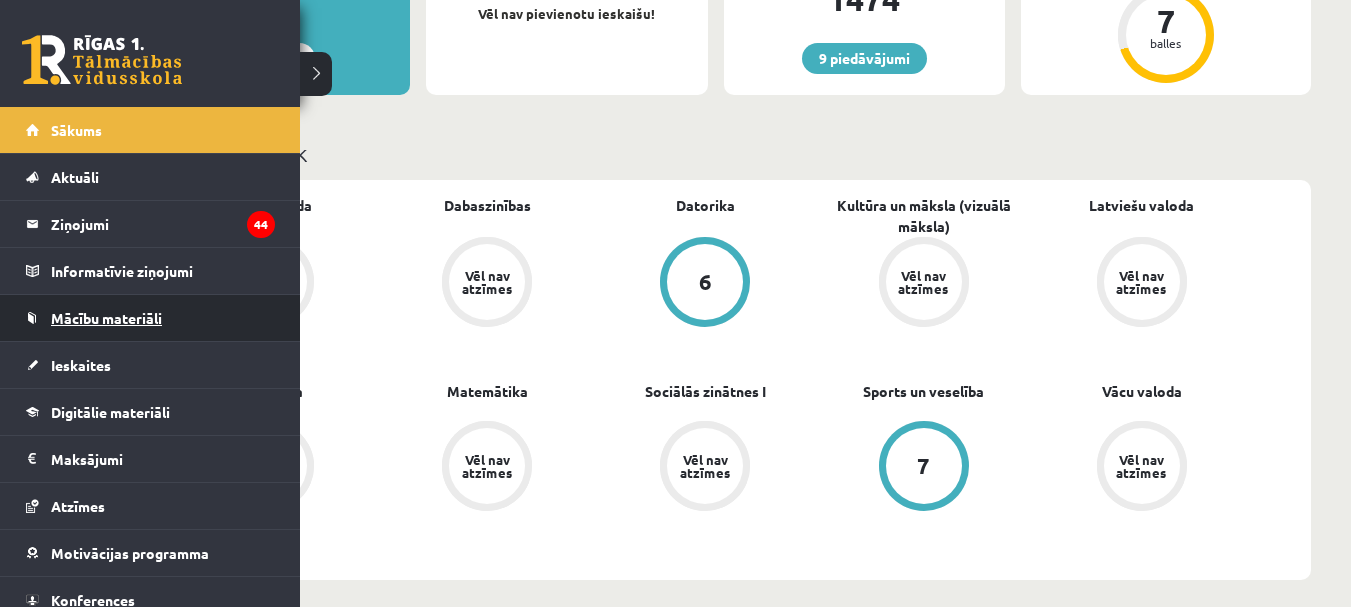click on "Mācību materiāli" at bounding box center [106, 318] 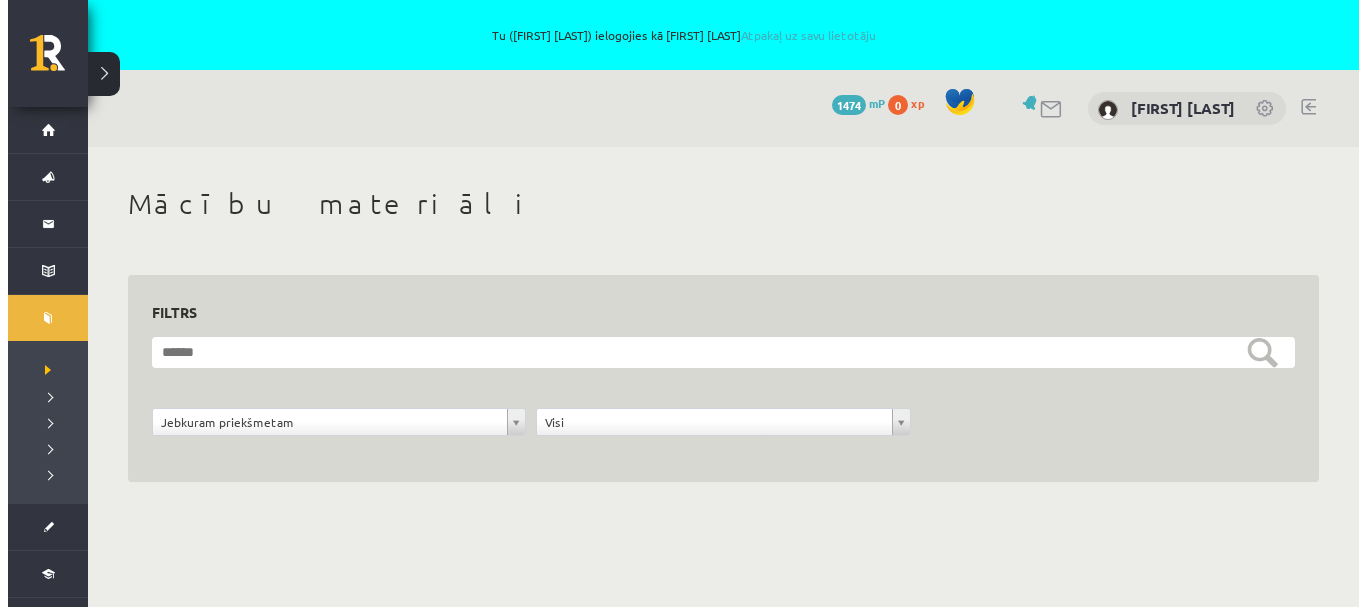 scroll, scrollTop: 0, scrollLeft: 0, axis: both 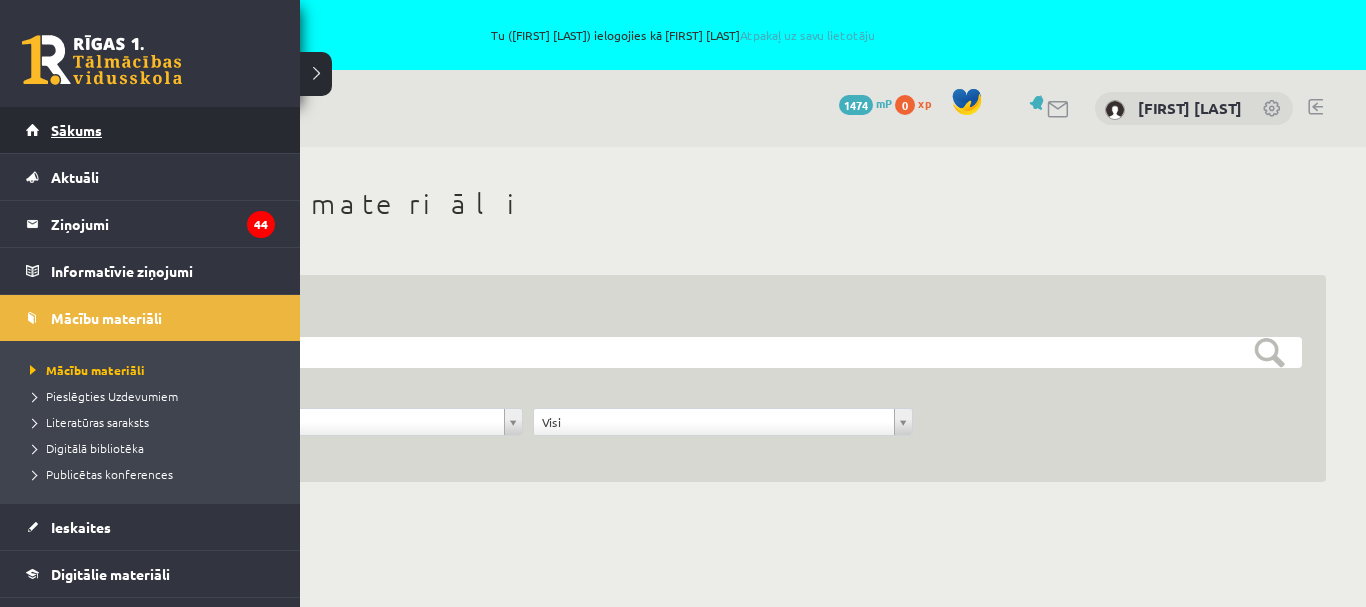 click on "Sākums" at bounding box center (150, 130) 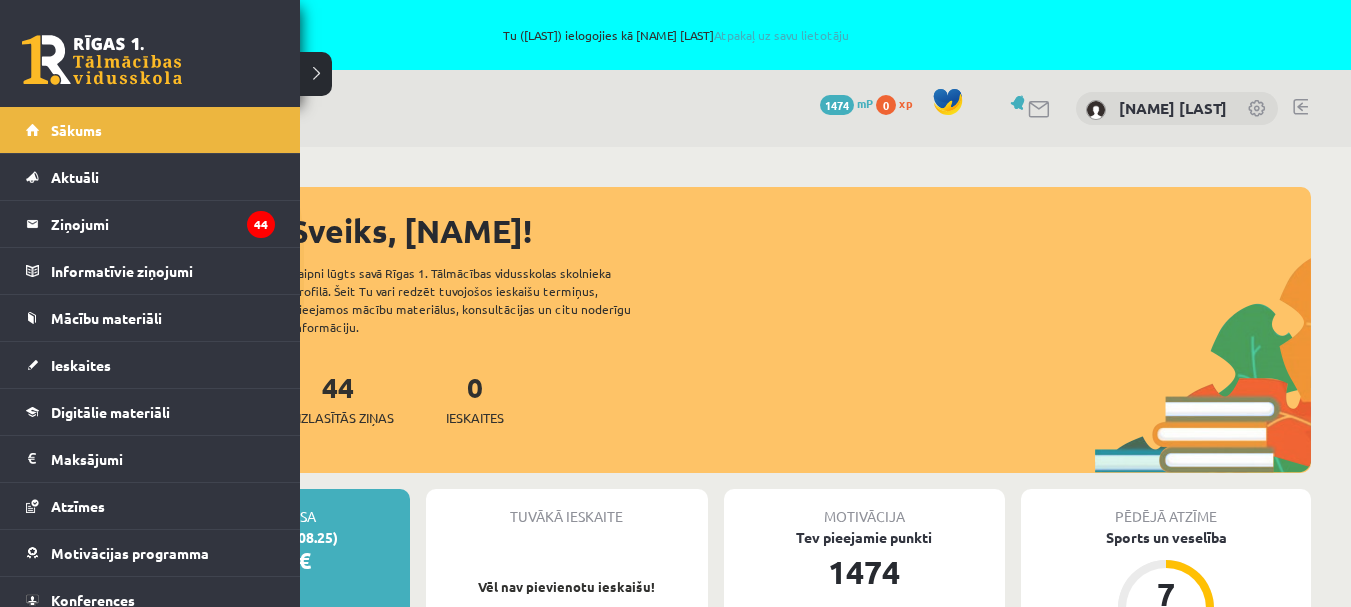 scroll, scrollTop: 0, scrollLeft: 0, axis: both 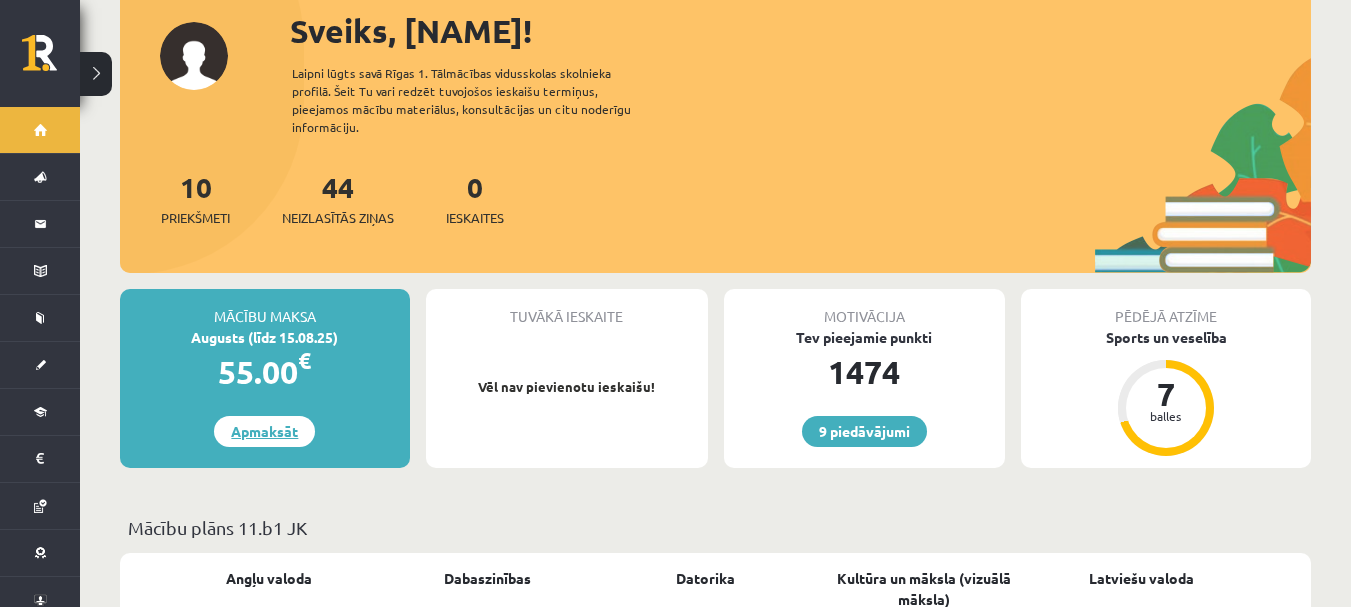 click on "Apmaksāt" at bounding box center (264, 431) 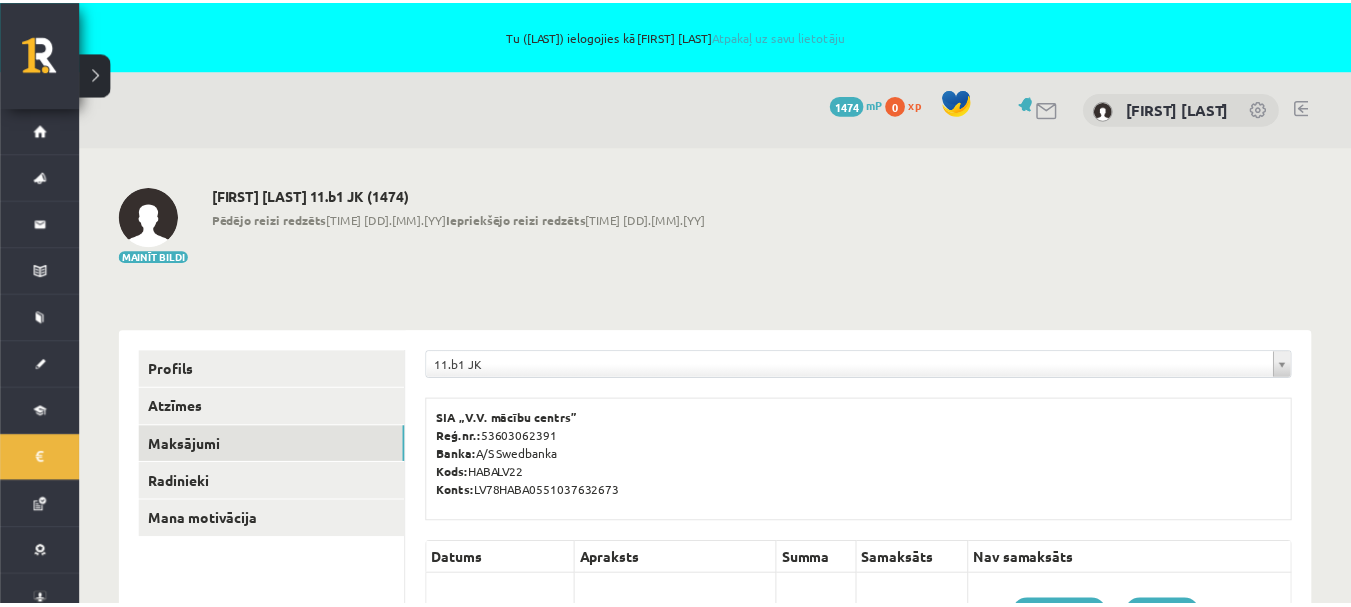 scroll, scrollTop: 0, scrollLeft: 0, axis: both 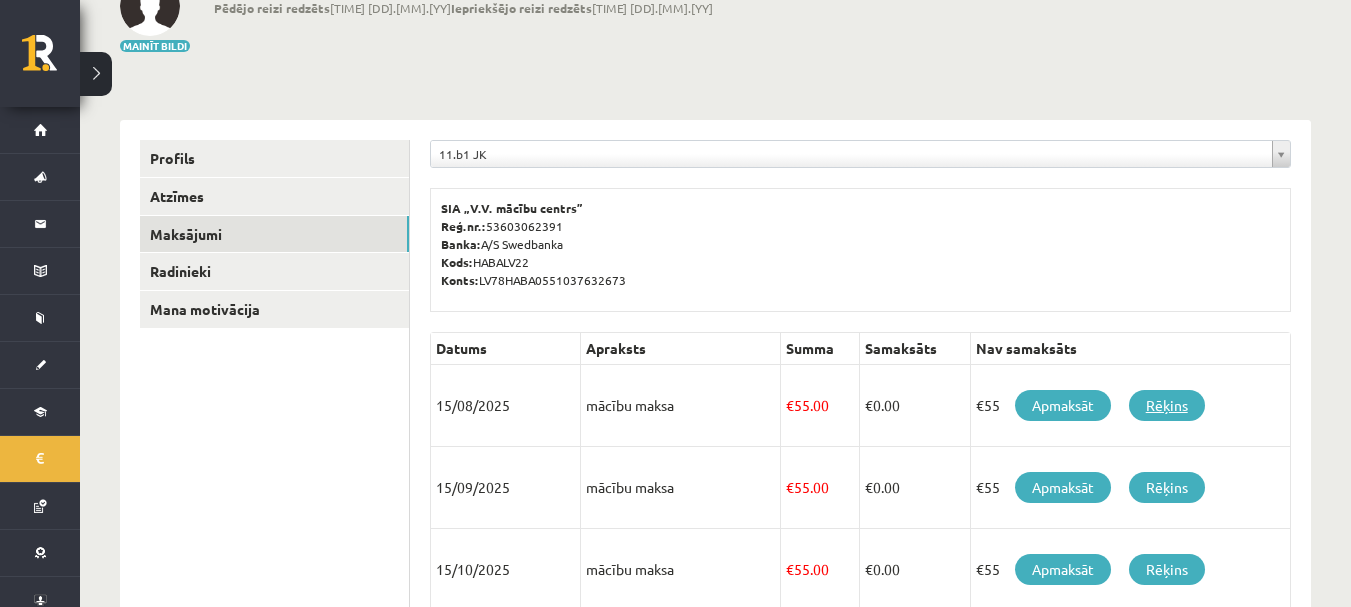 click on "Rēķins" at bounding box center (1167, 405) 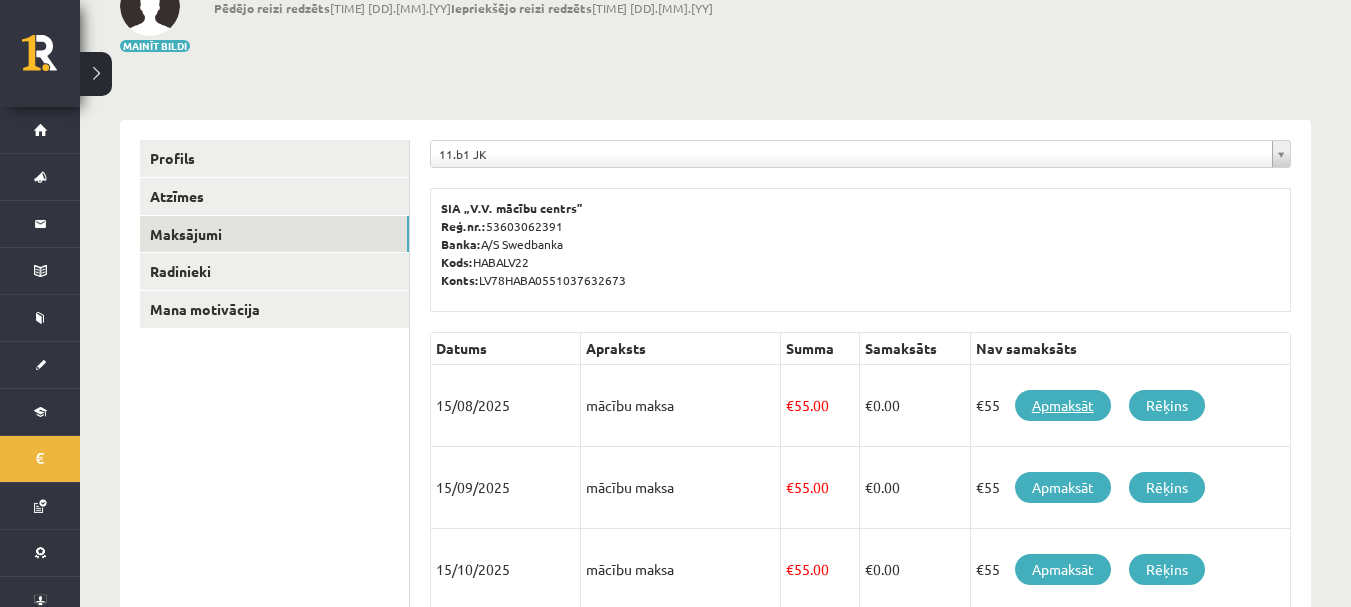 click on "Apmaksāt" at bounding box center (1063, 405) 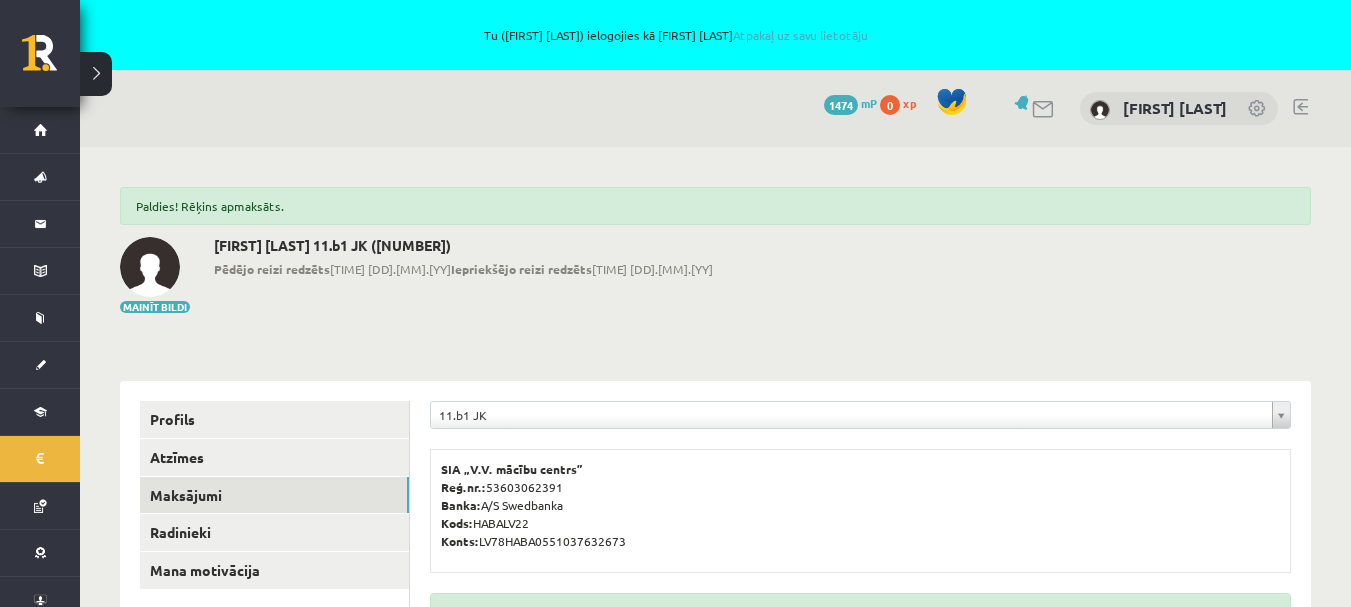 scroll, scrollTop: 0, scrollLeft: 0, axis: both 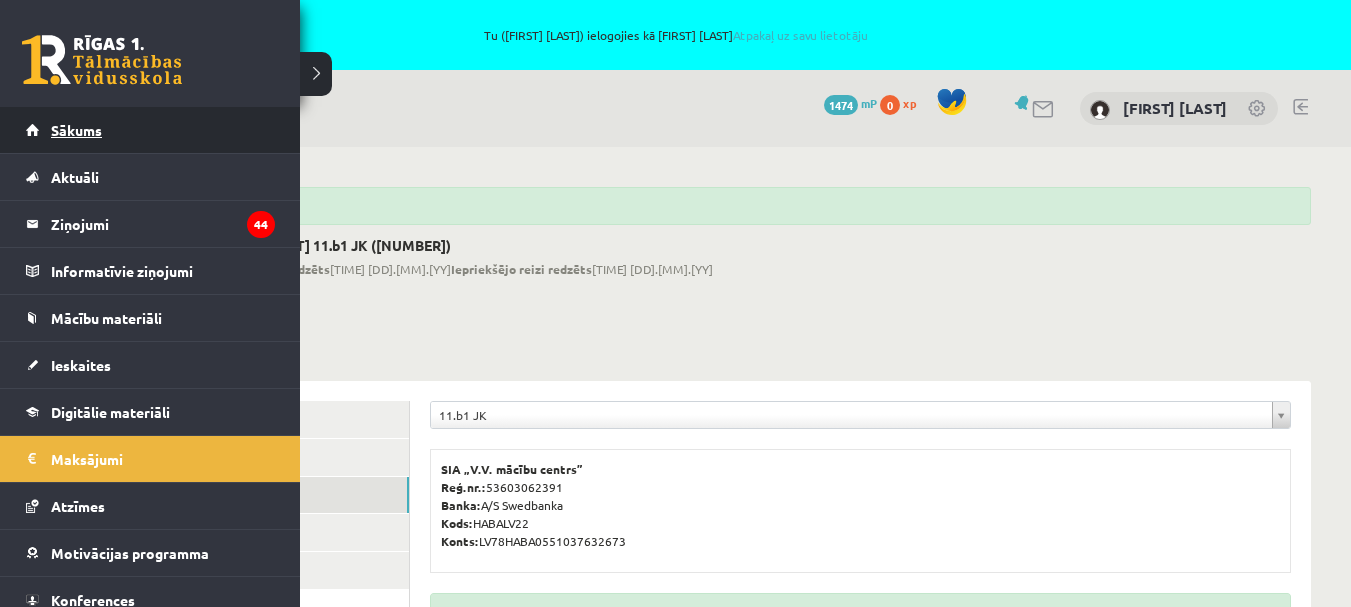 click on "Sākums" at bounding box center [150, 130] 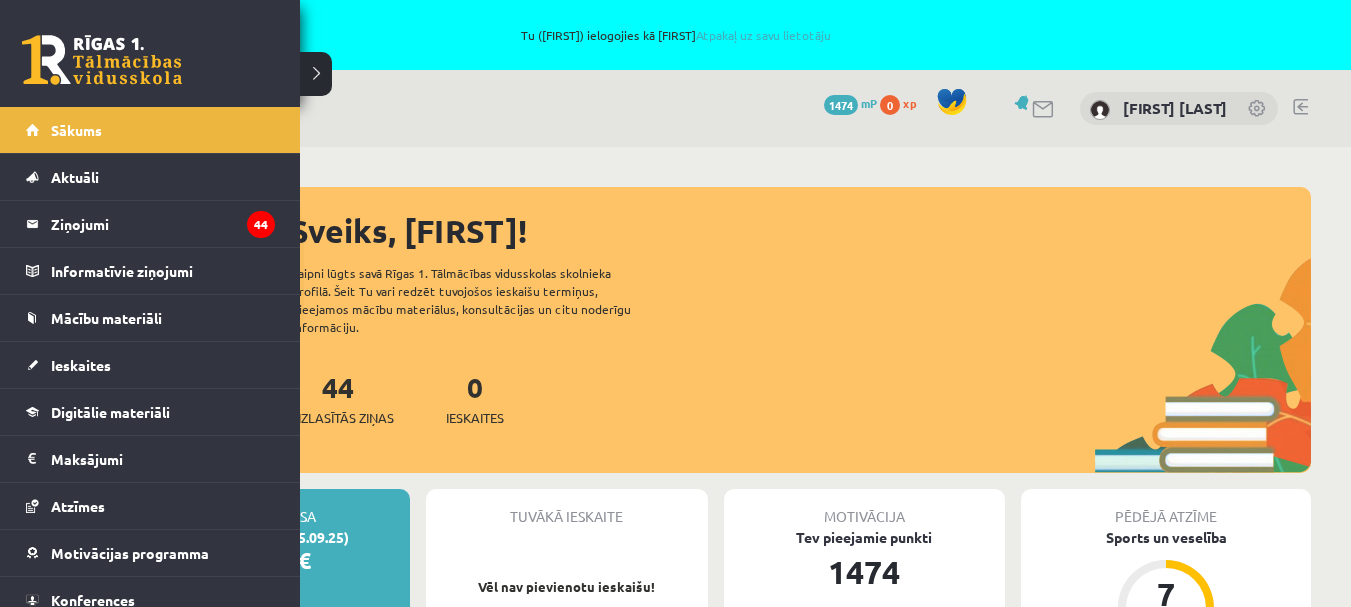 scroll, scrollTop: 0, scrollLeft: 0, axis: both 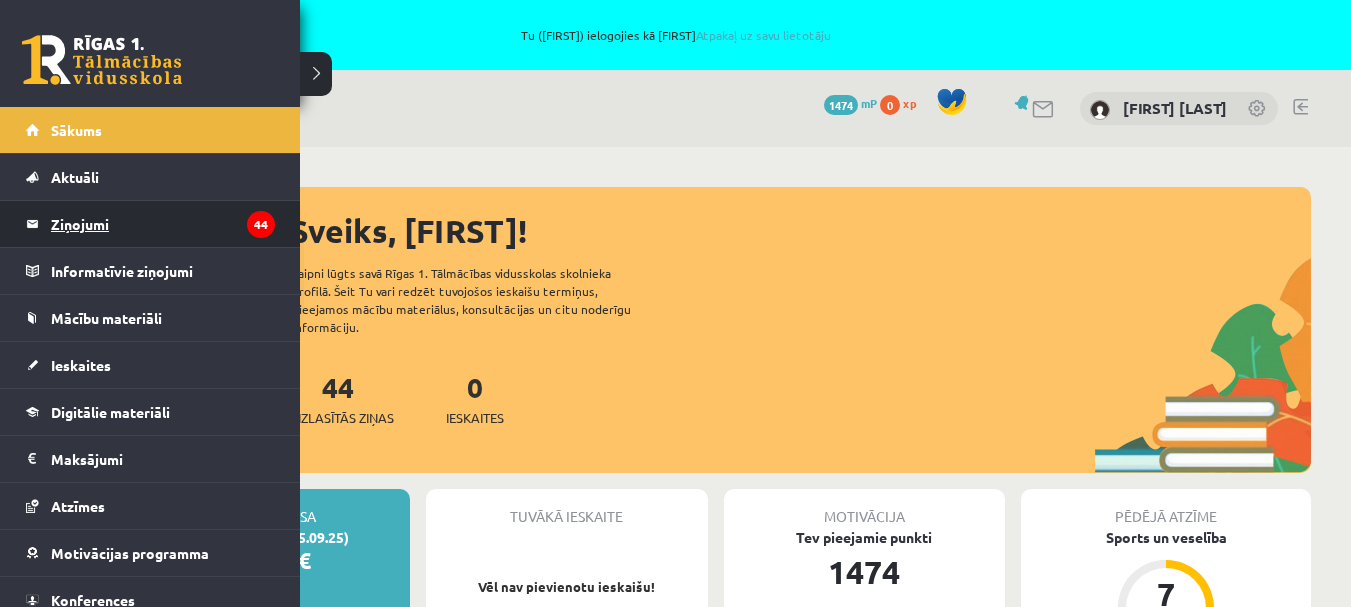 click on "Ziņojumi
44" at bounding box center [163, 224] 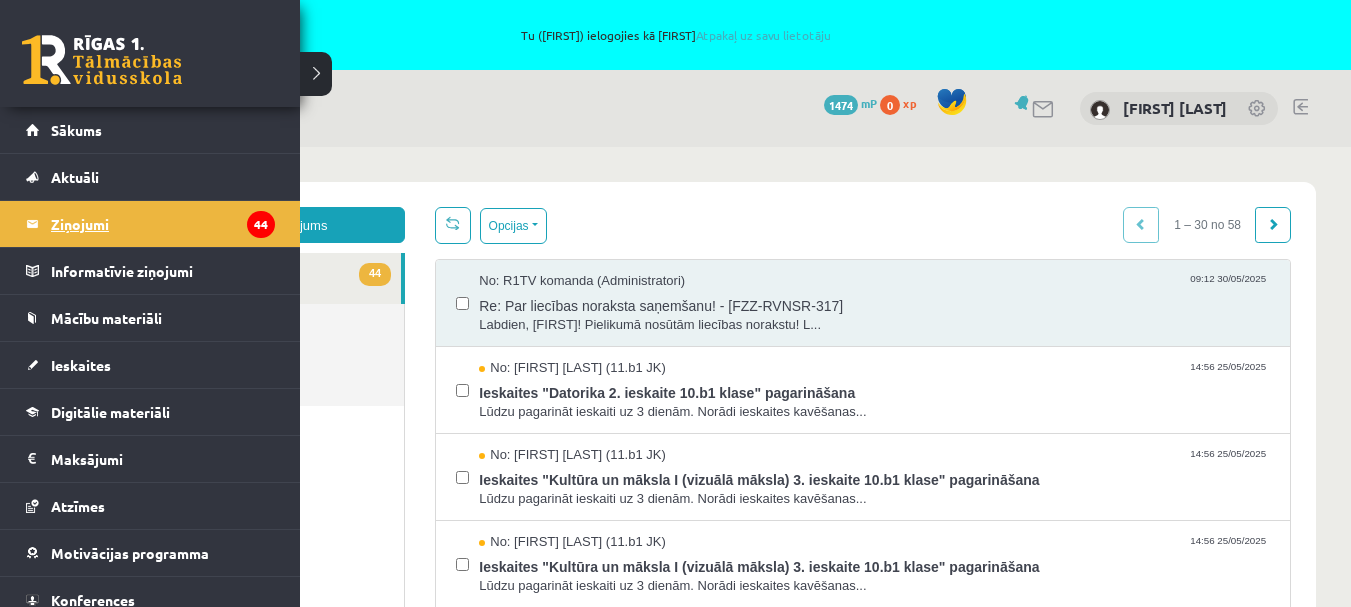 scroll, scrollTop: 0, scrollLeft: 0, axis: both 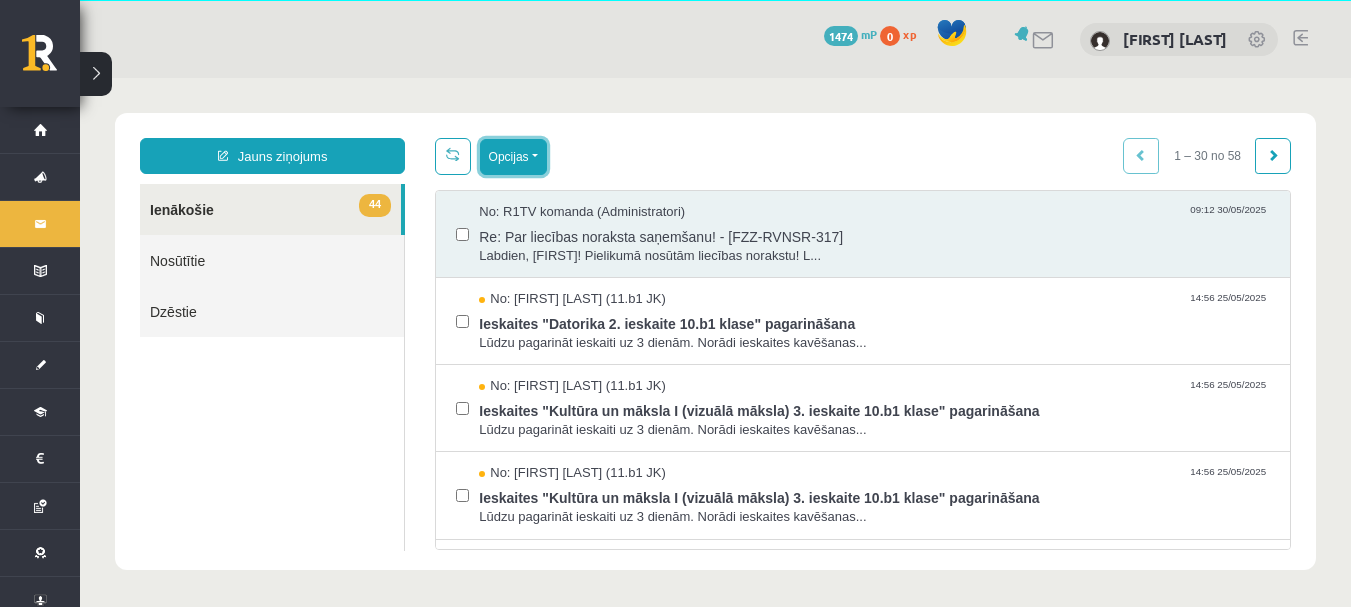 click on "Opcijas" at bounding box center [513, 157] 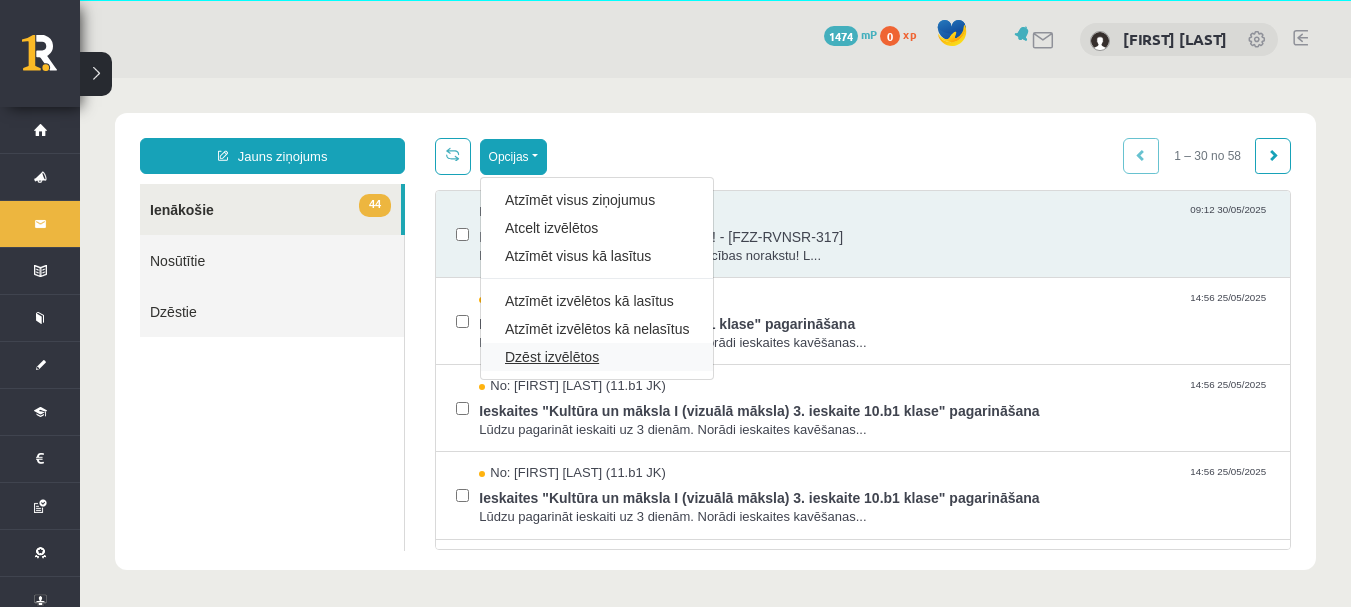 click on "Dzēst izvēlētos" at bounding box center [597, 357] 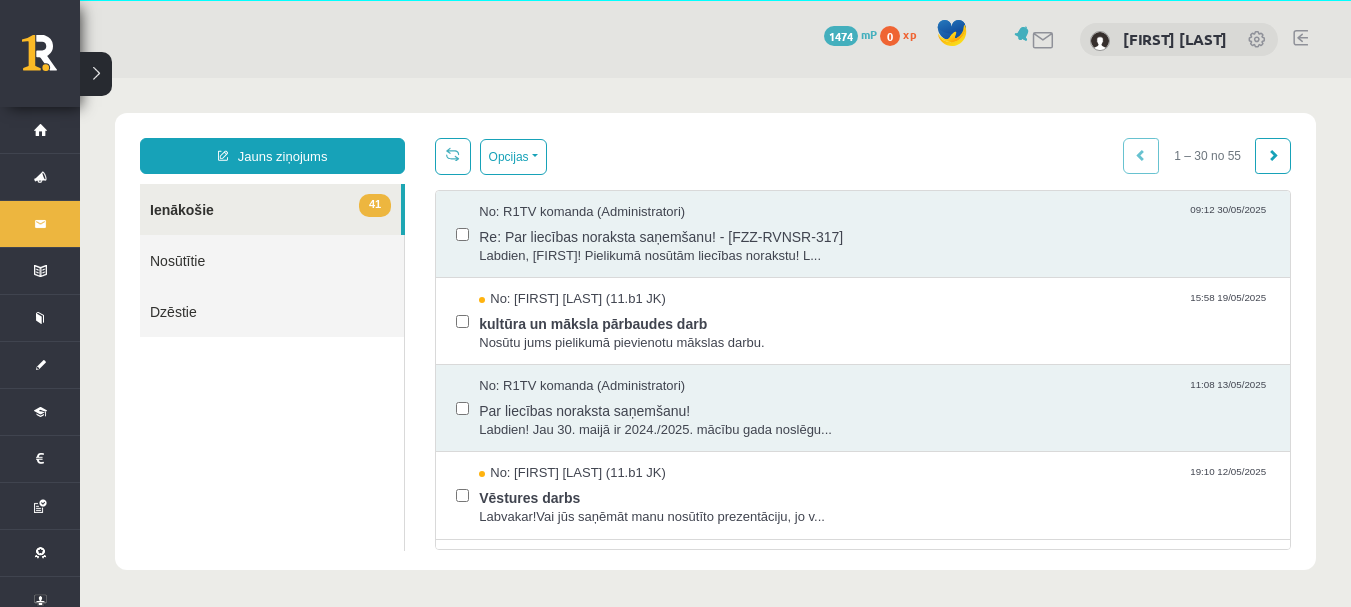 scroll, scrollTop: 0, scrollLeft: 0, axis: both 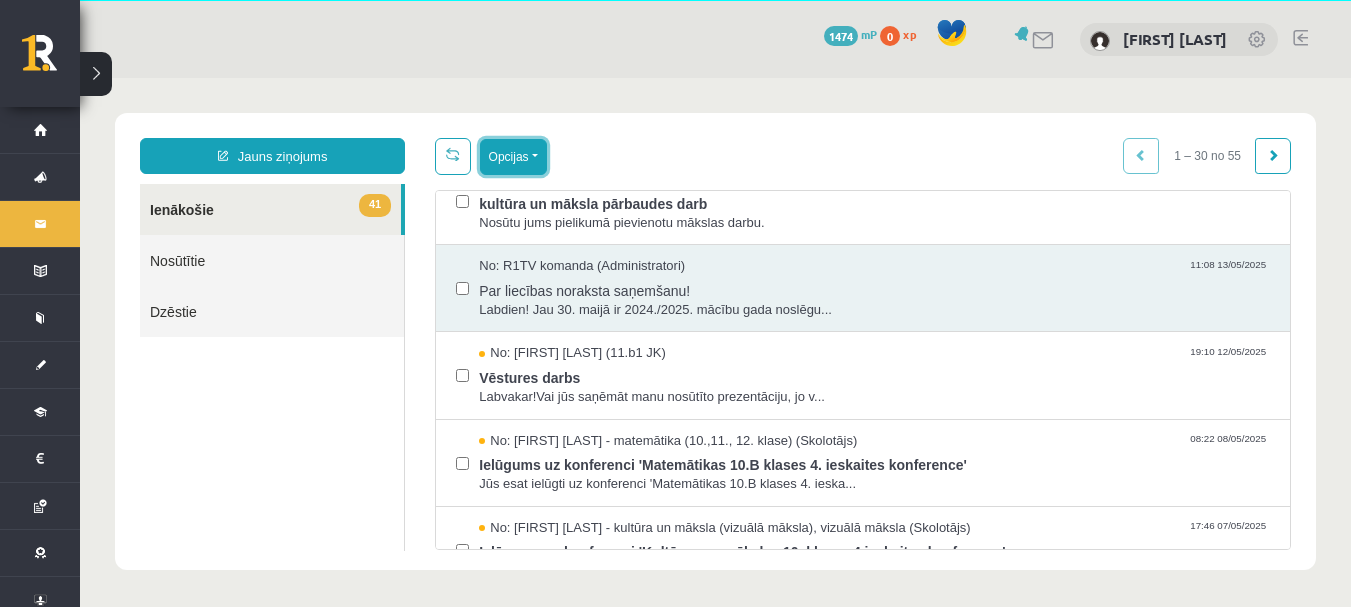 click on "Opcijas" at bounding box center (513, 157) 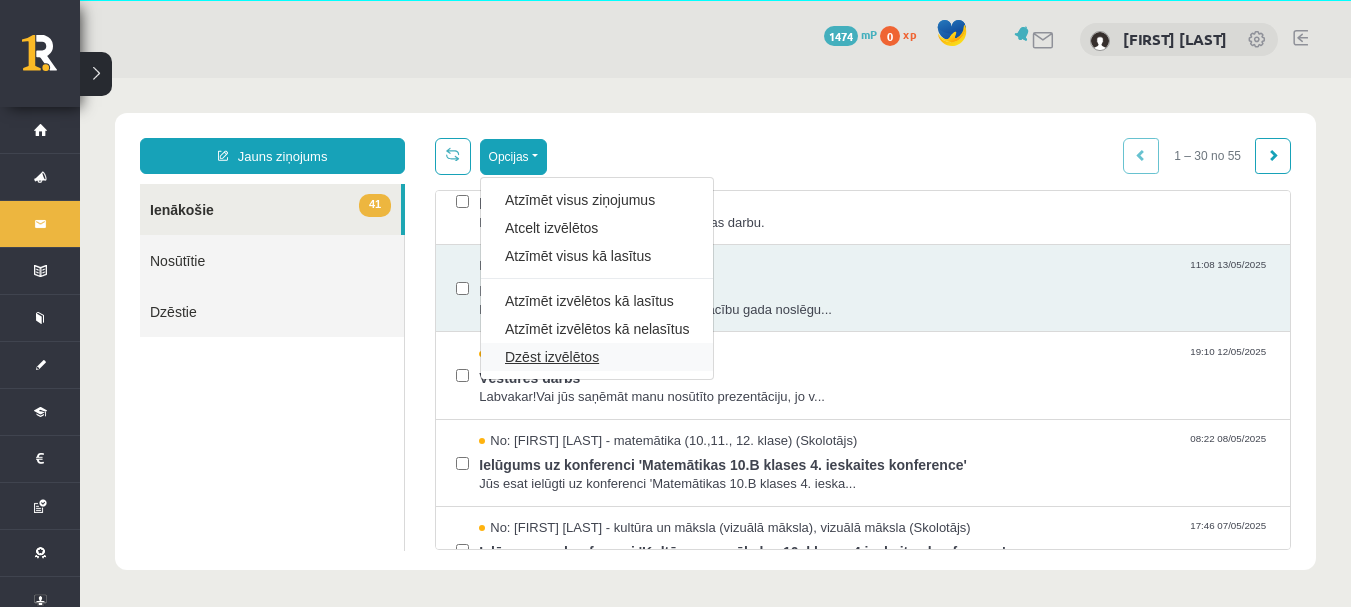 click on "Dzēst izvēlētos" at bounding box center (597, 357) 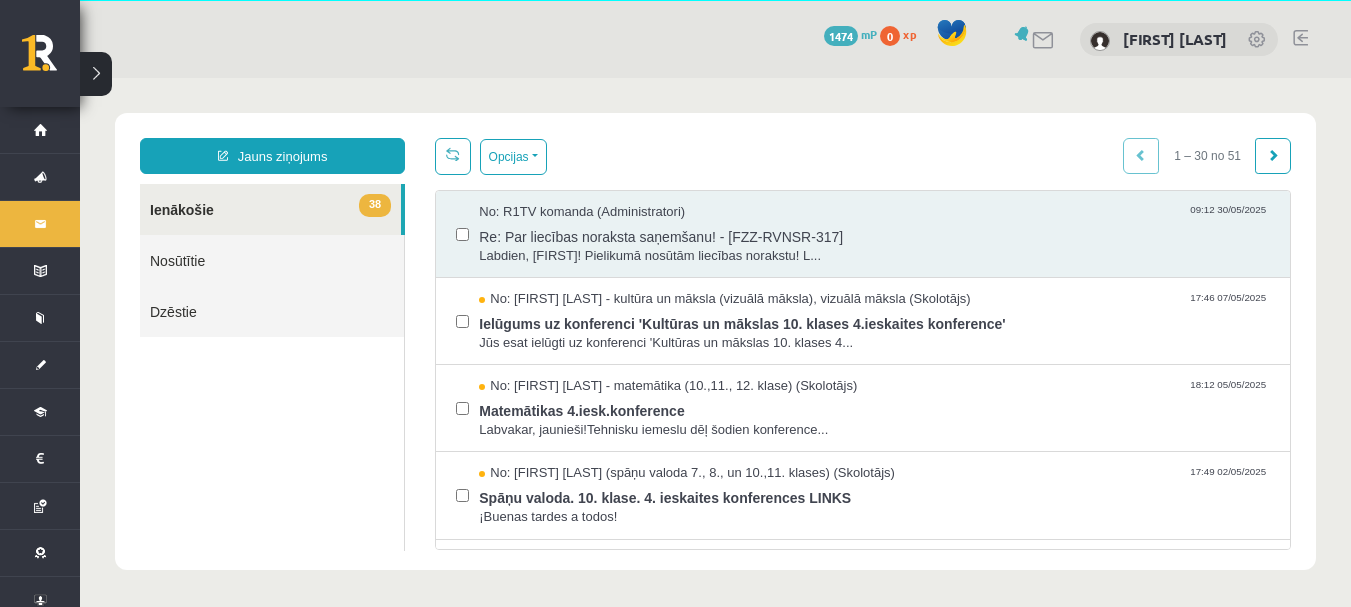 scroll, scrollTop: 0, scrollLeft: 0, axis: both 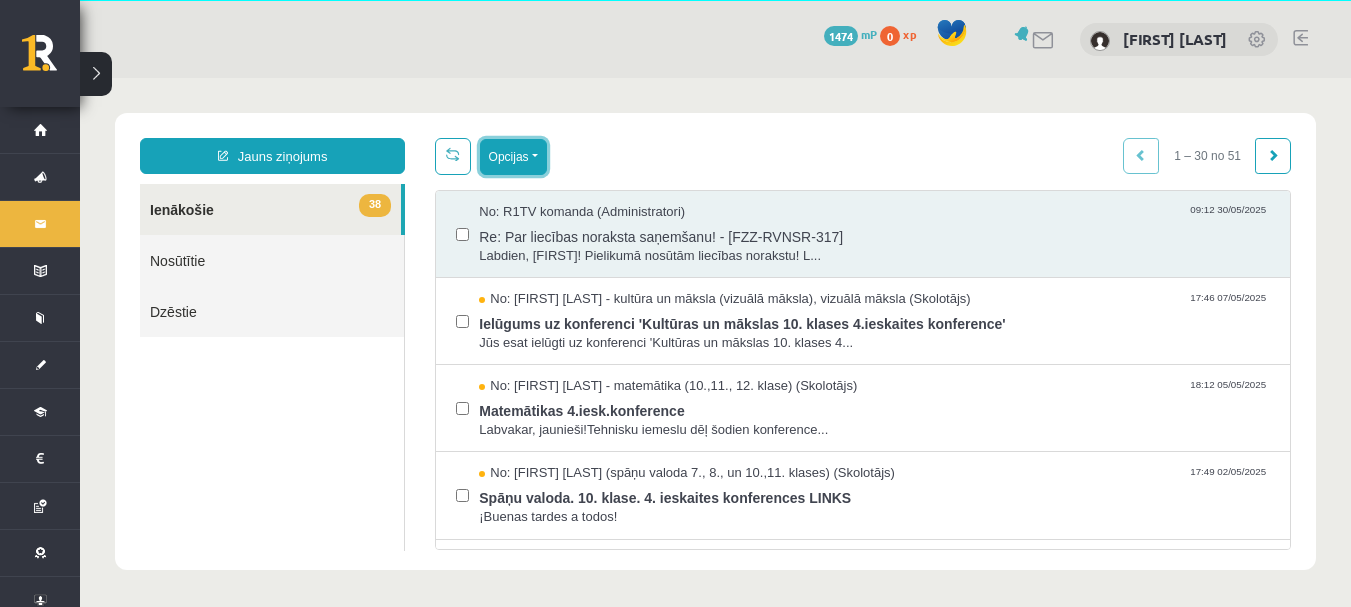 click on "Opcijas" at bounding box center [513, 157] 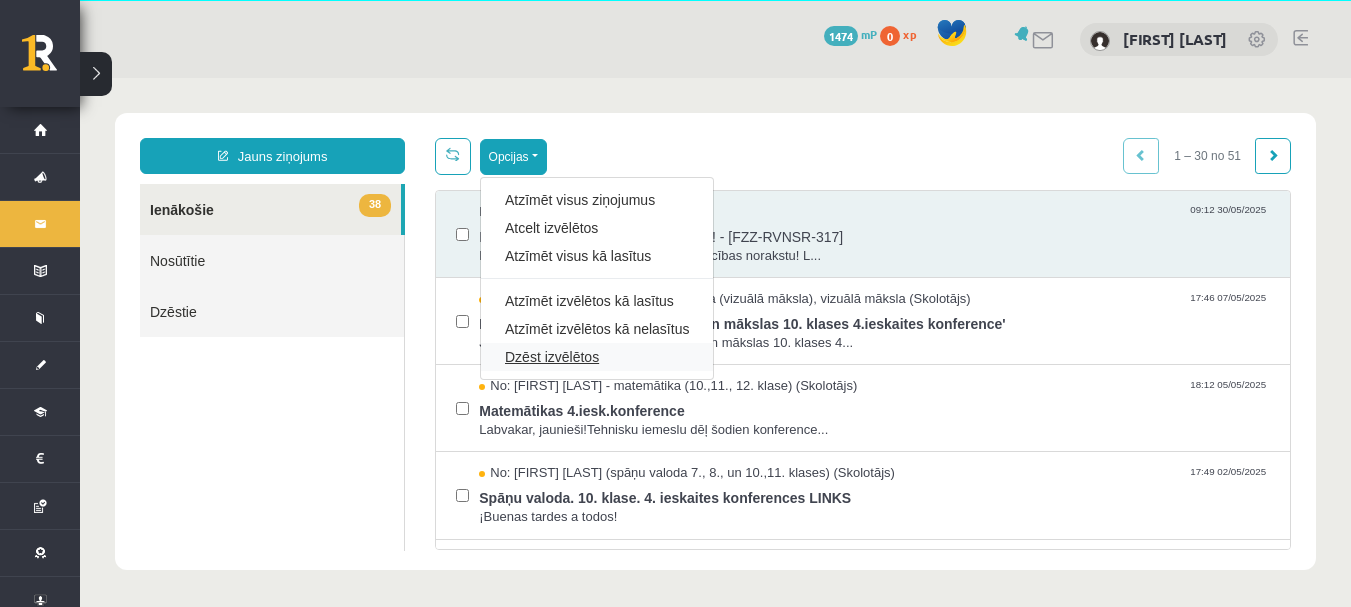 click on "Dzēst izvēlētos" at bounding box center [597, 357] 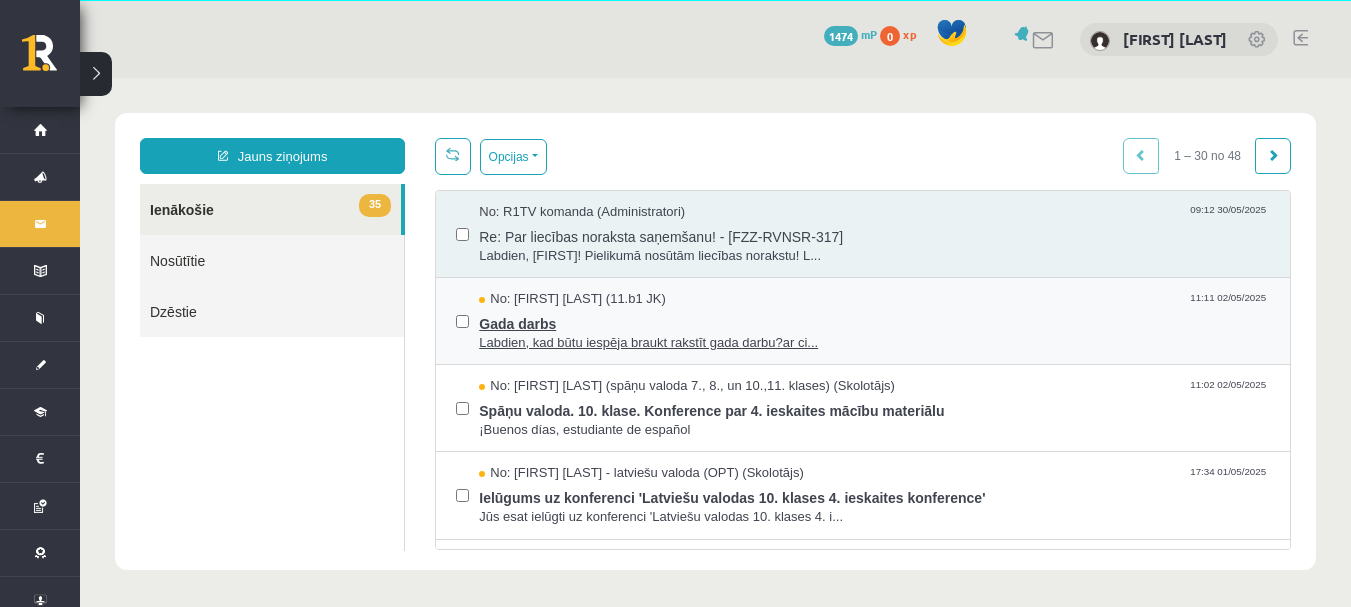 scroll, scrollTop: 0, scrollLeft: 0, axis: both 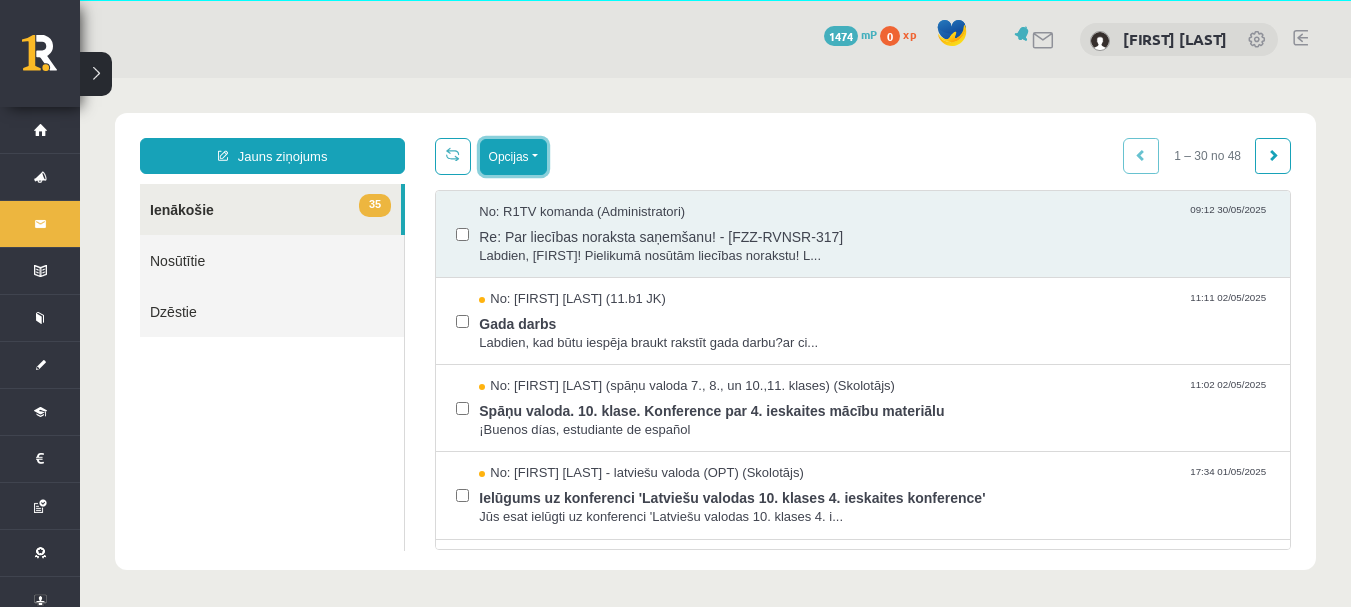 click on "Opcijas" at bounding box center (513, 157) 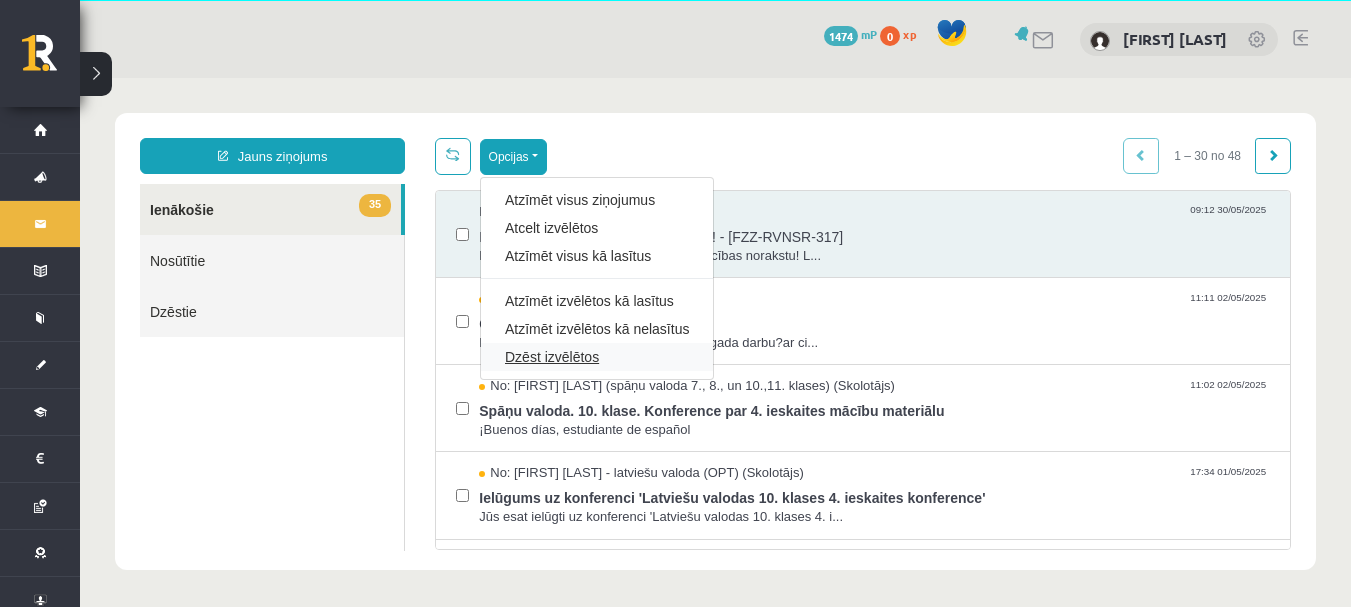 click on "Dzēst izvēlētos" at bounding box center (597, 357) 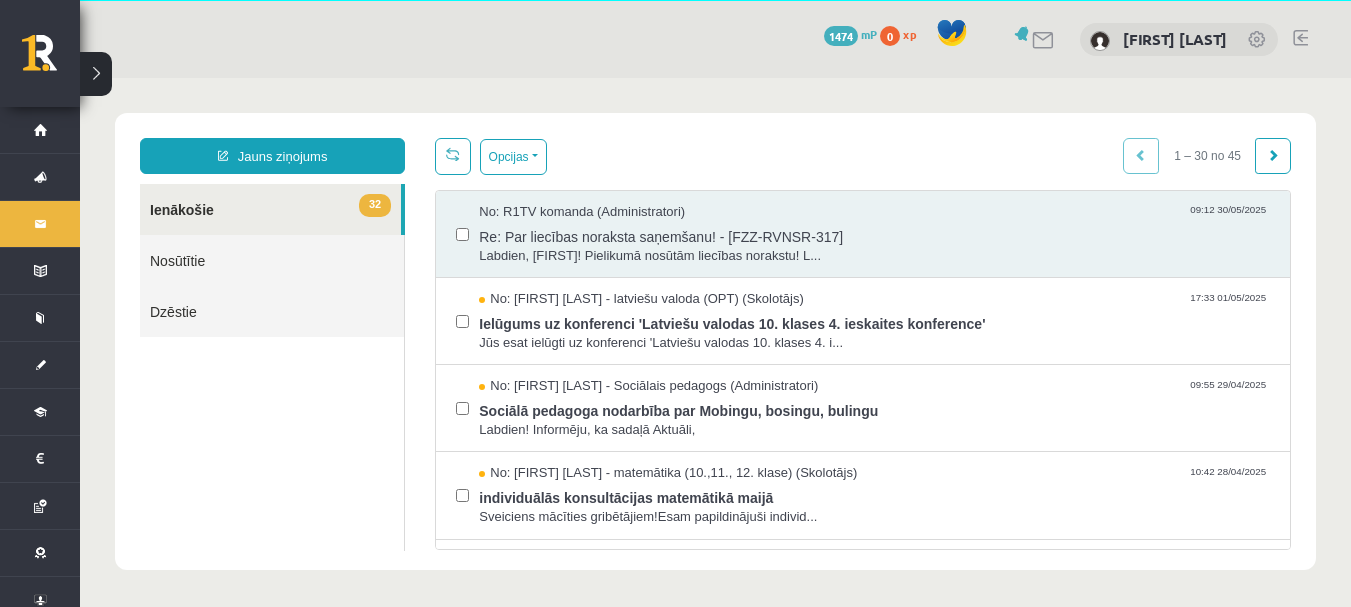 scroll, scrollTop: 0, scrollLeft: 0, axis: both 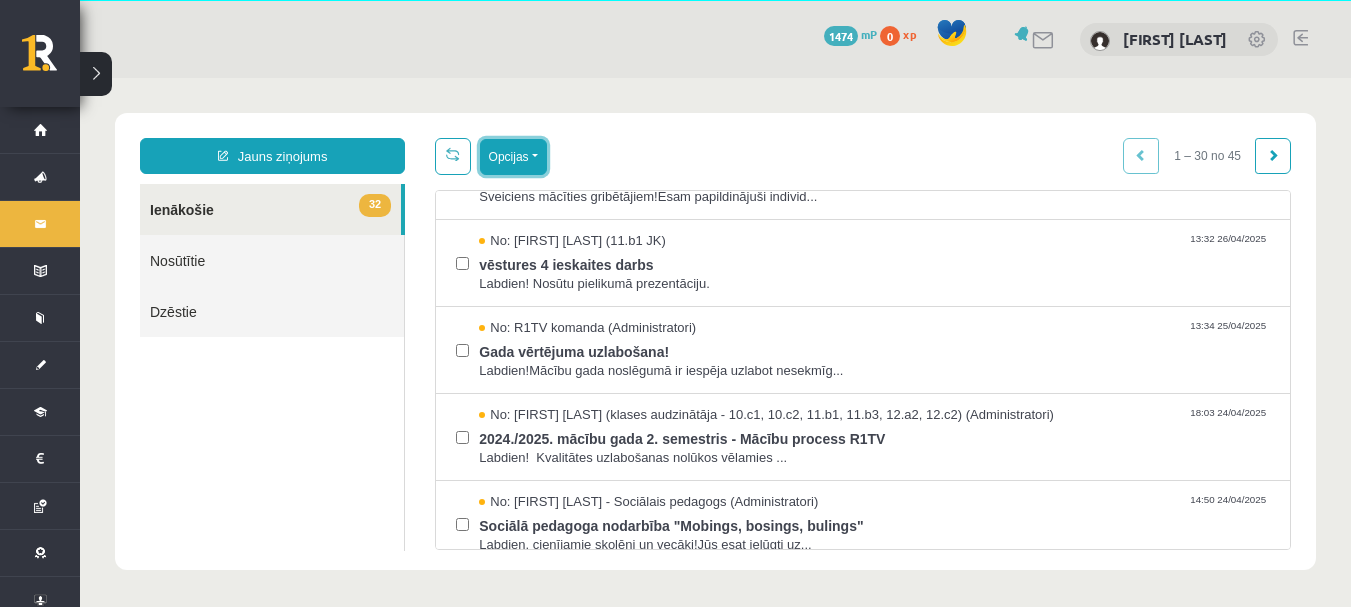 click on "Opcijas" at bounding box center [513, 157] 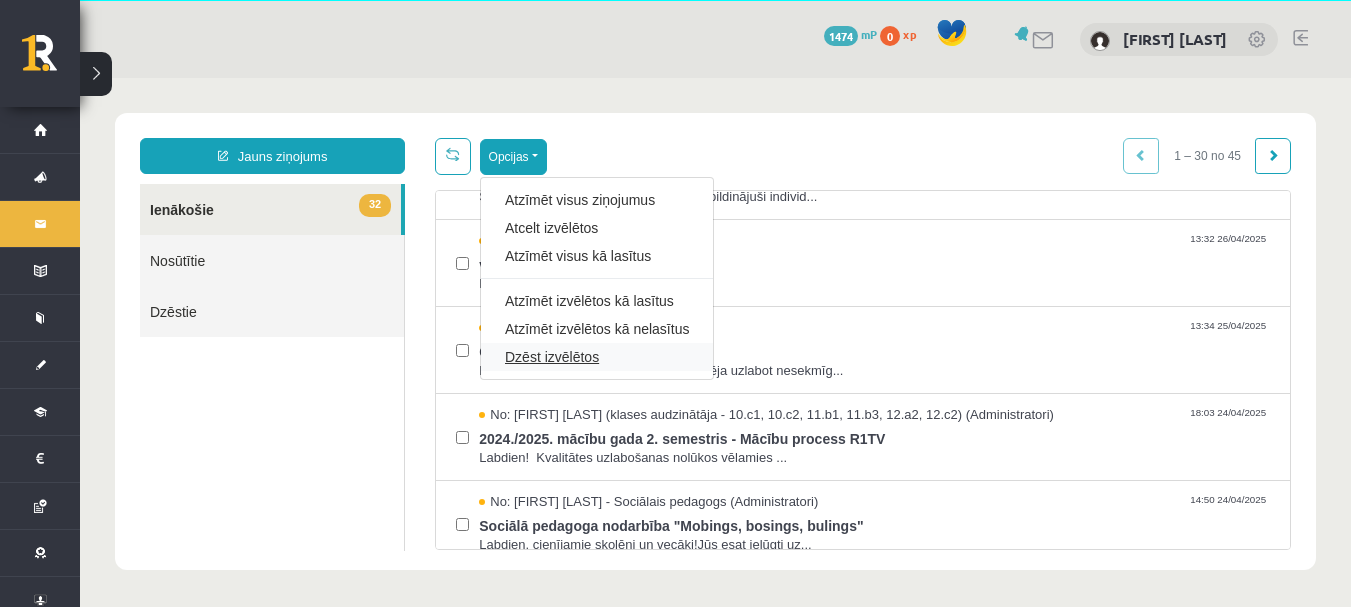 click on "Dzēst izvēlētos" at bounding box center [597, 357] 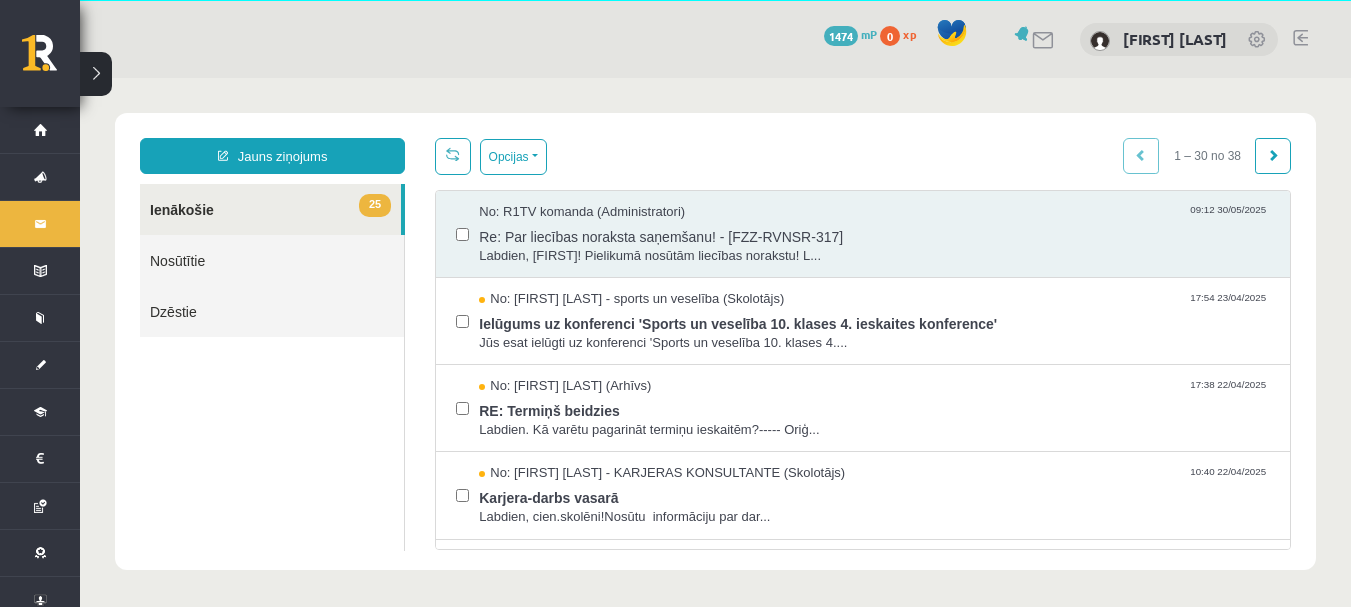 scroll, scrollTop: 0, scrollLeft: 0, axis: both 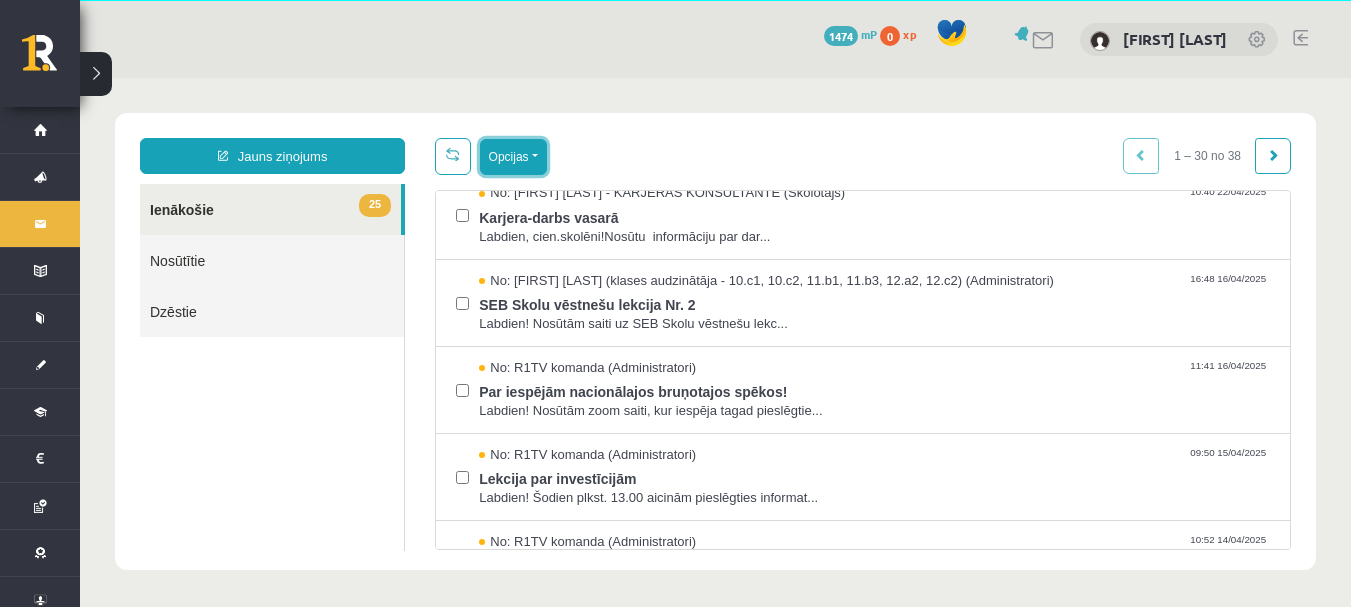click on "Opcijas" at bounding box center (513, 157) 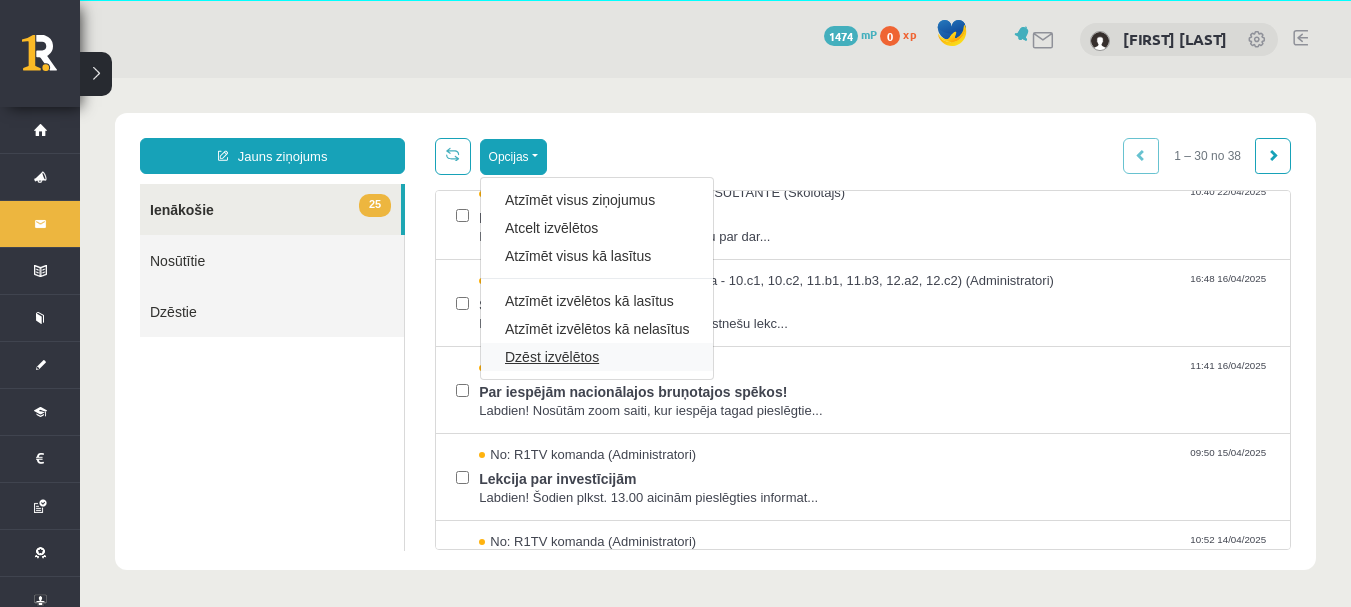 click on "Dzēst izvēlētos" at bounding box center [597, 357] 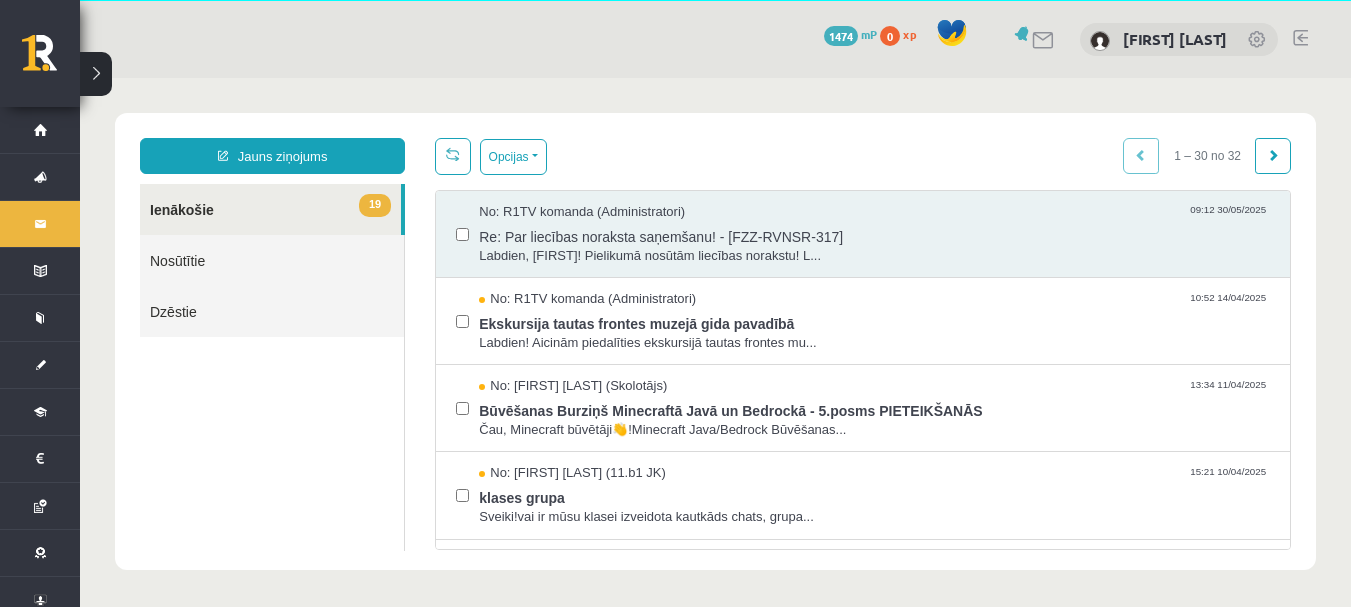 scroll, scrollTop: 0, scrollLeft: 0, axis: both 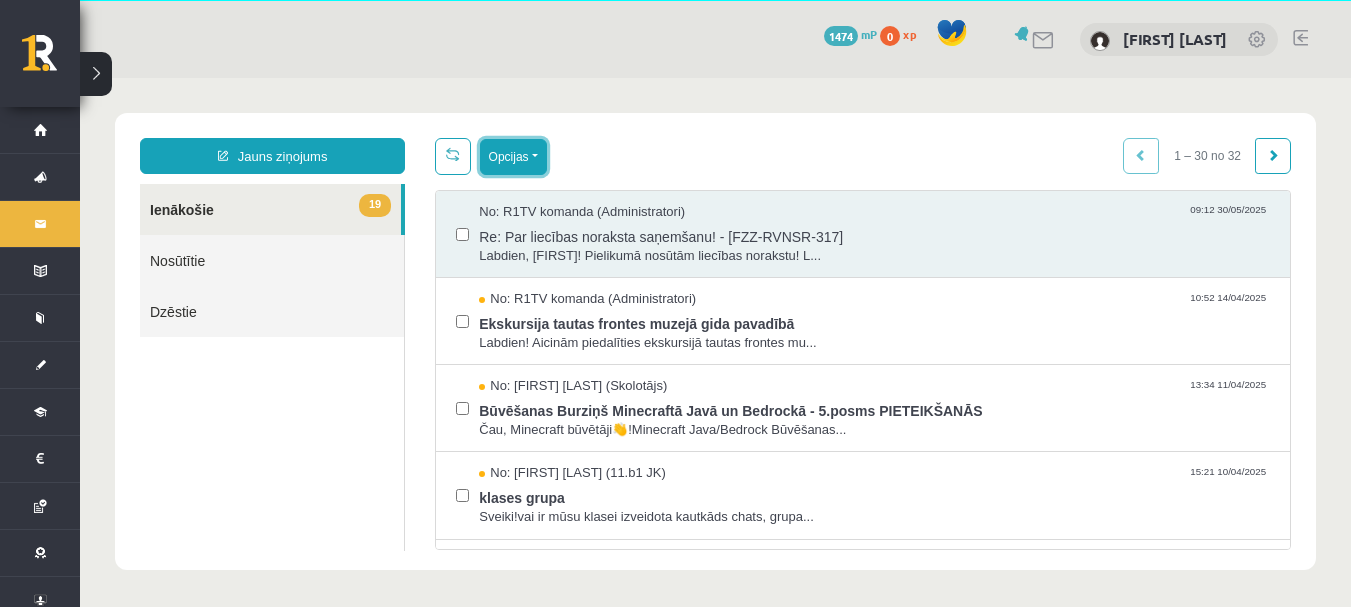 click on "Opcijas" at bounding box center (513, 157) 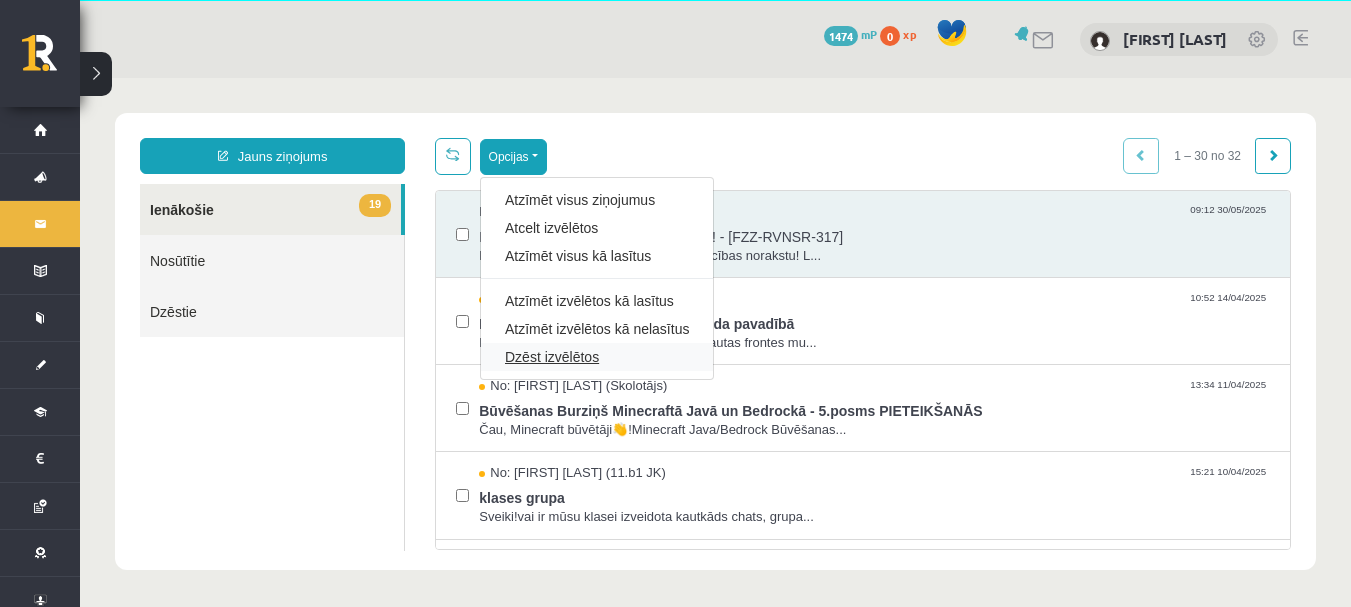 click on "Dzēst izvēlētos" at bounding box center (597, 357) 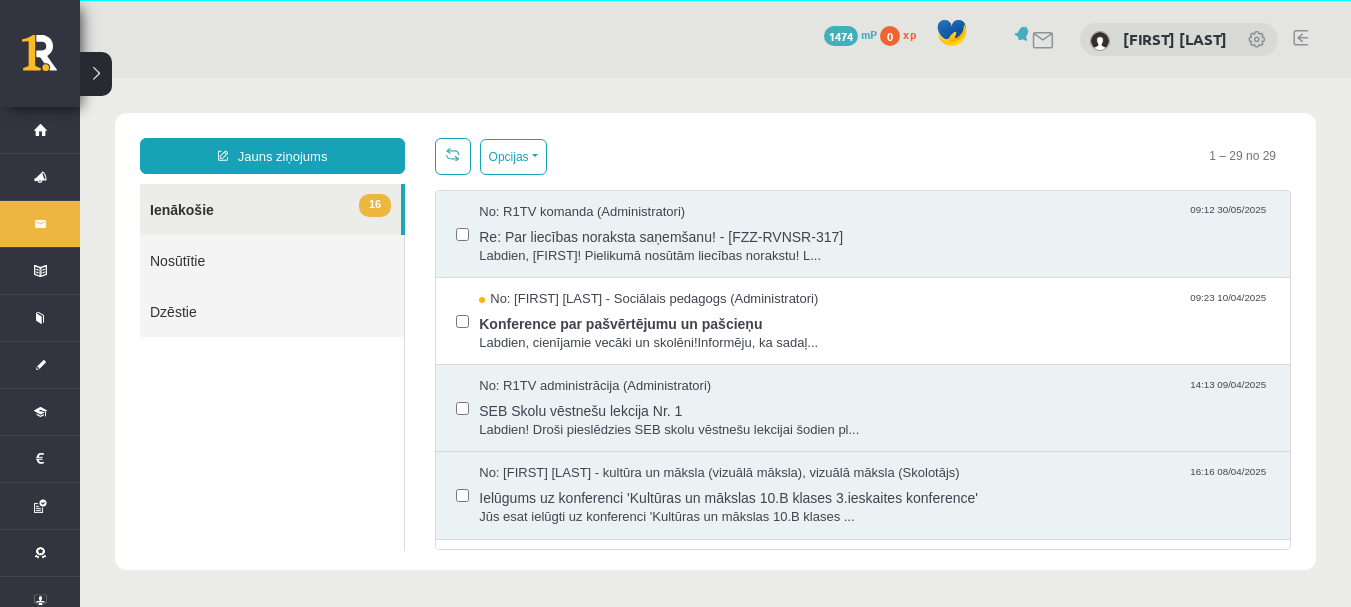 scroll, scrollTop: 0, scrollLeft: 0, axis: both 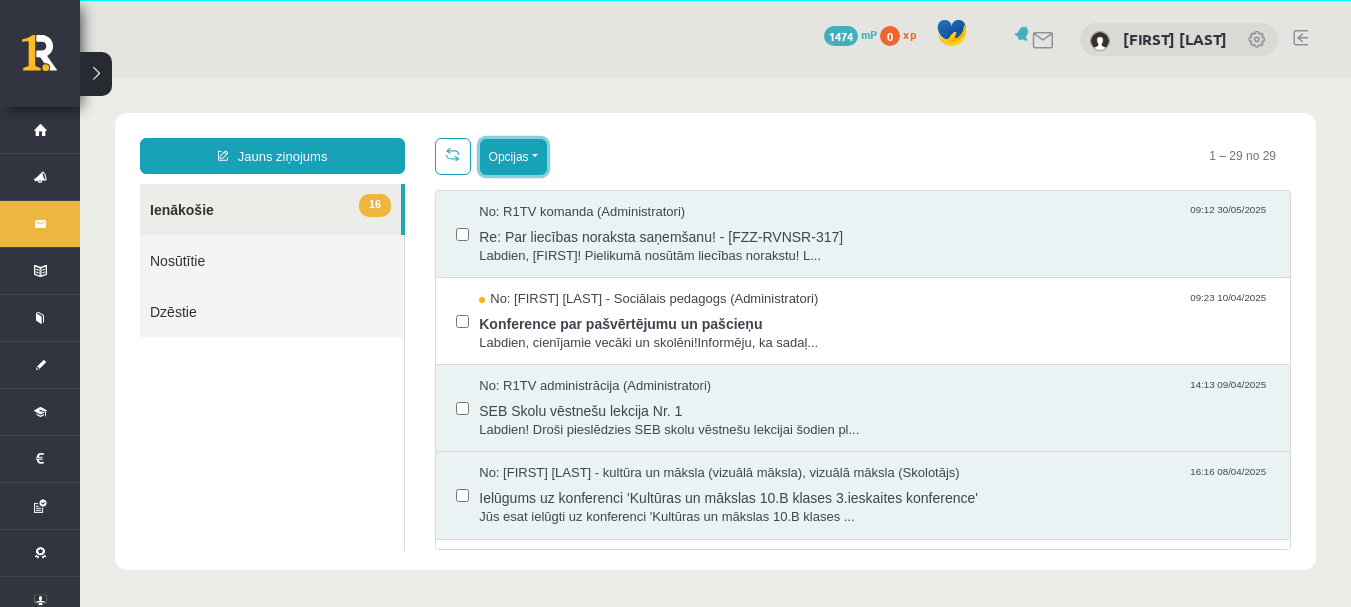 click on "Opcijas" at bounding box center [513, 157] 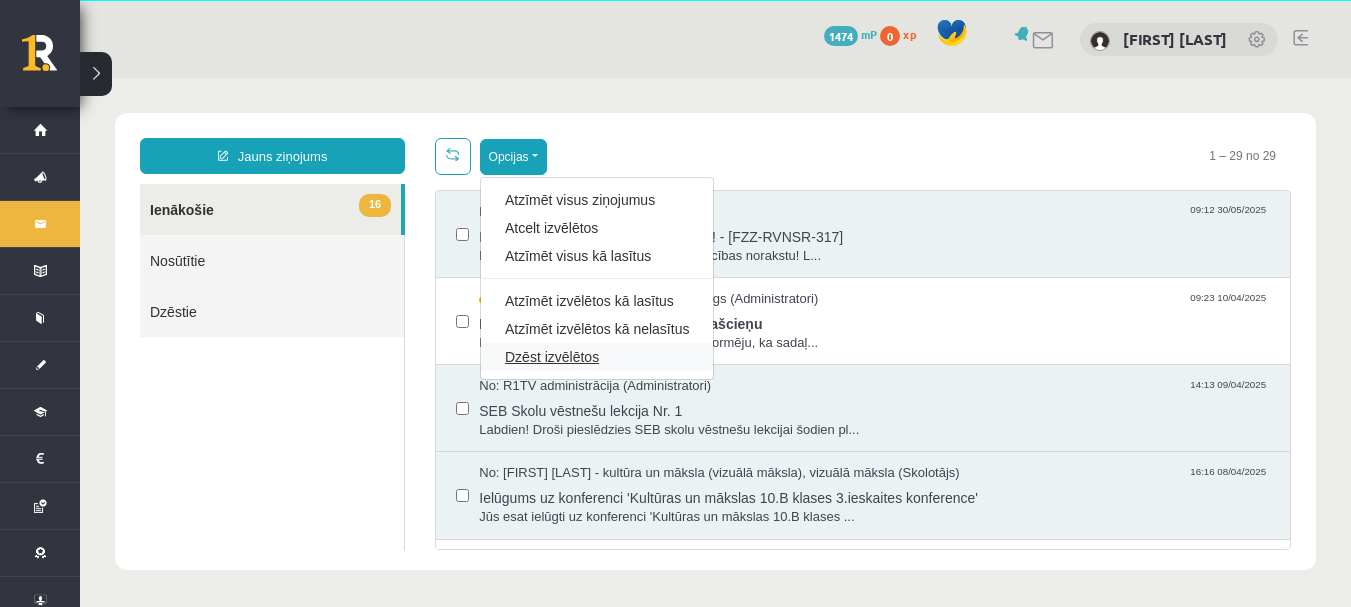 click on "Dzēst izvēlētos" at bounding box center (597, 357) 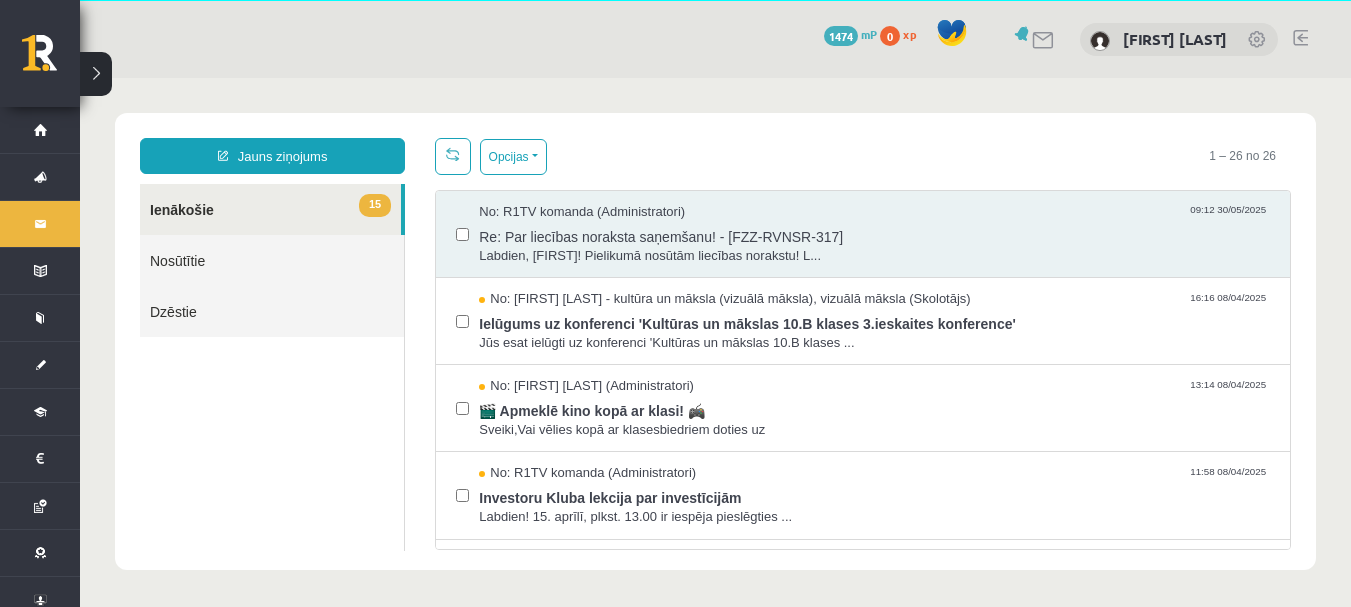 scroll, scrollTop: 0, scrollLeft: 0, axis: both 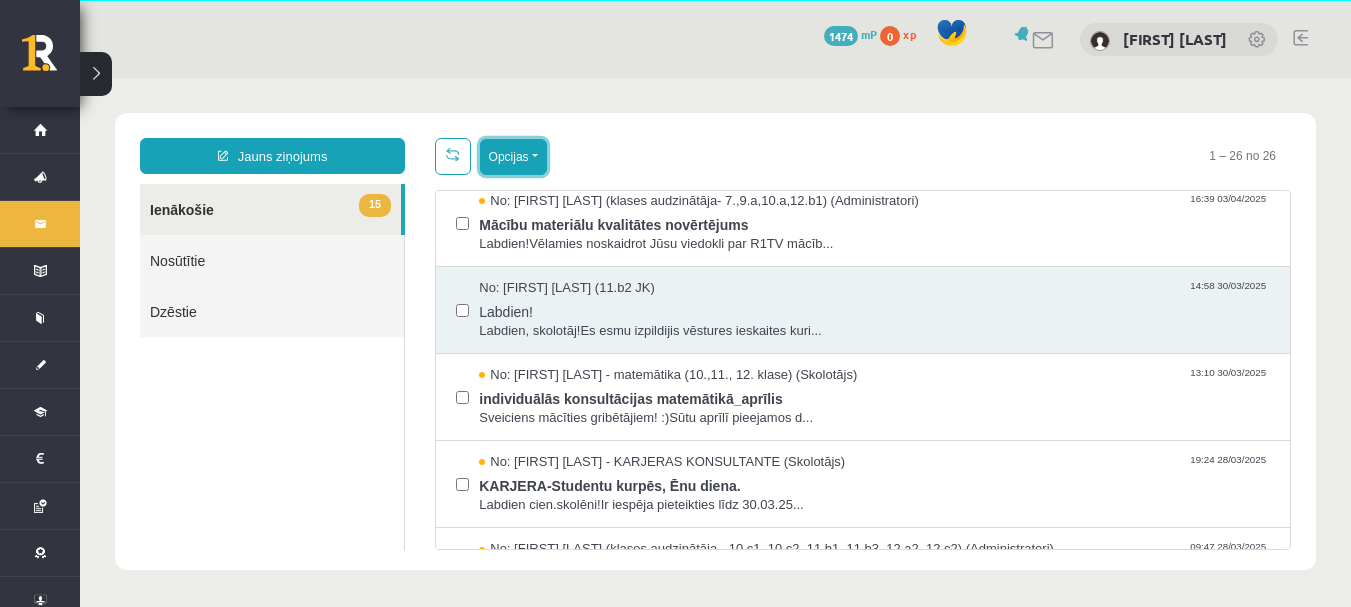 click on "Opcijas" at bounding box center (513, 157) 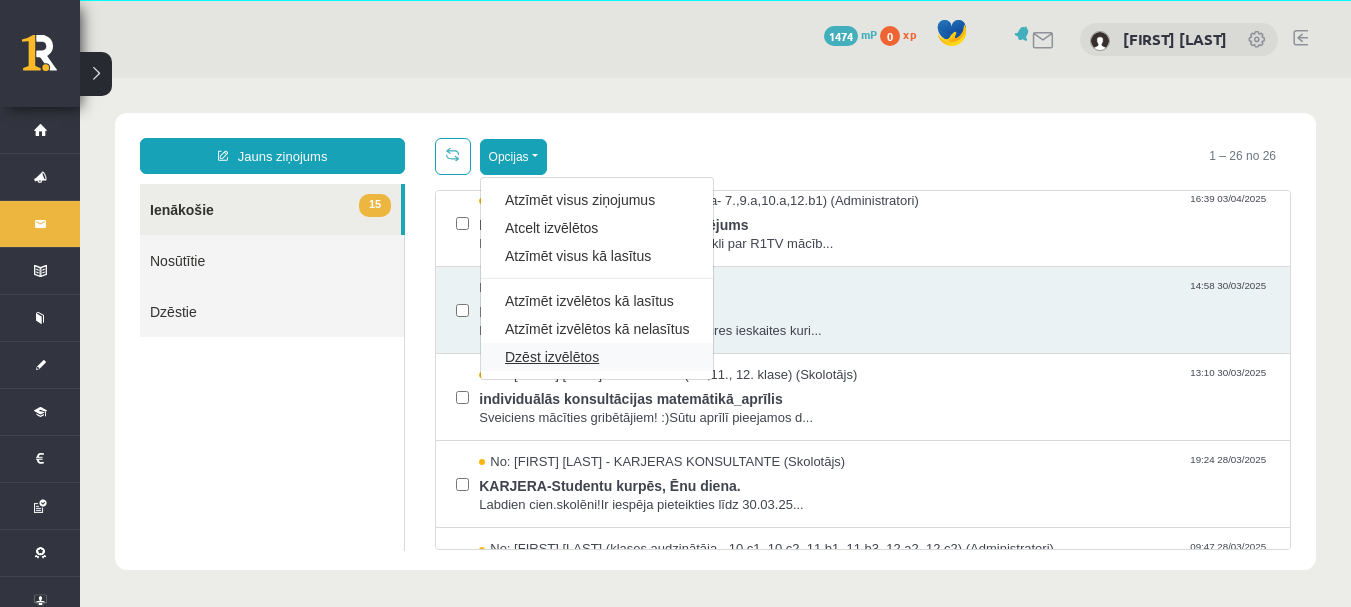 click on "Dzēst izvēlētos" at bounding box center [597, 357] 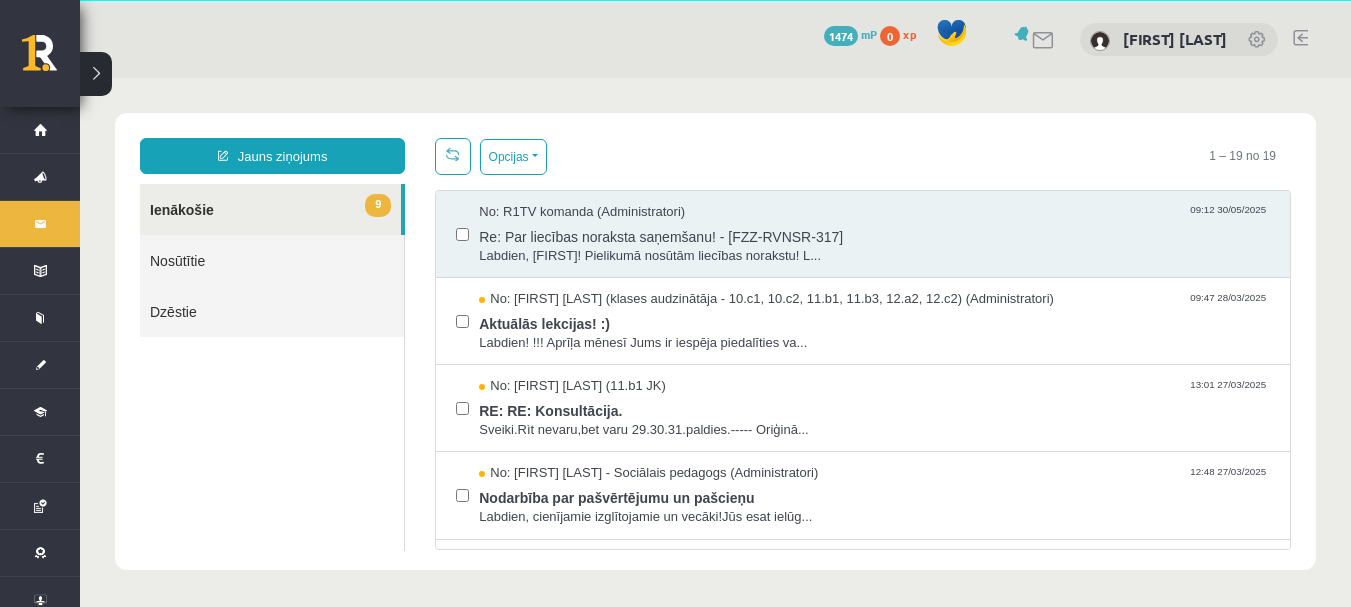 scroll, scrollTop: 0, scrollLeft: 0, axis: both 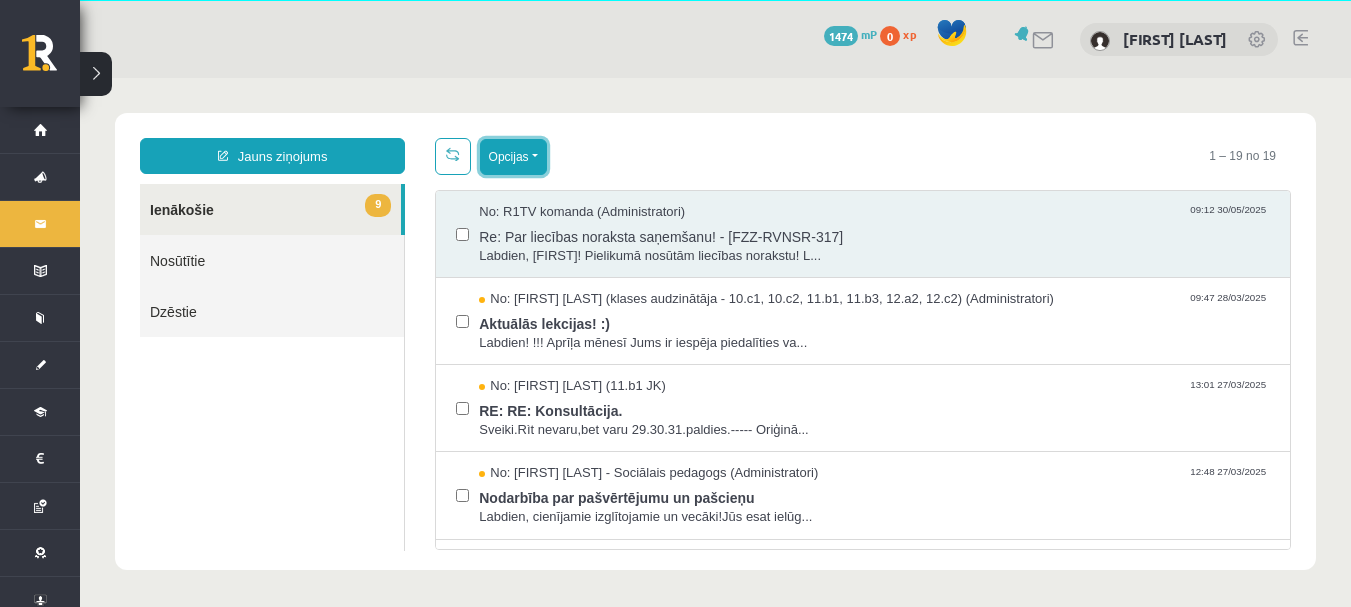 click on "Opcijas" at bounding box center (513, 157) 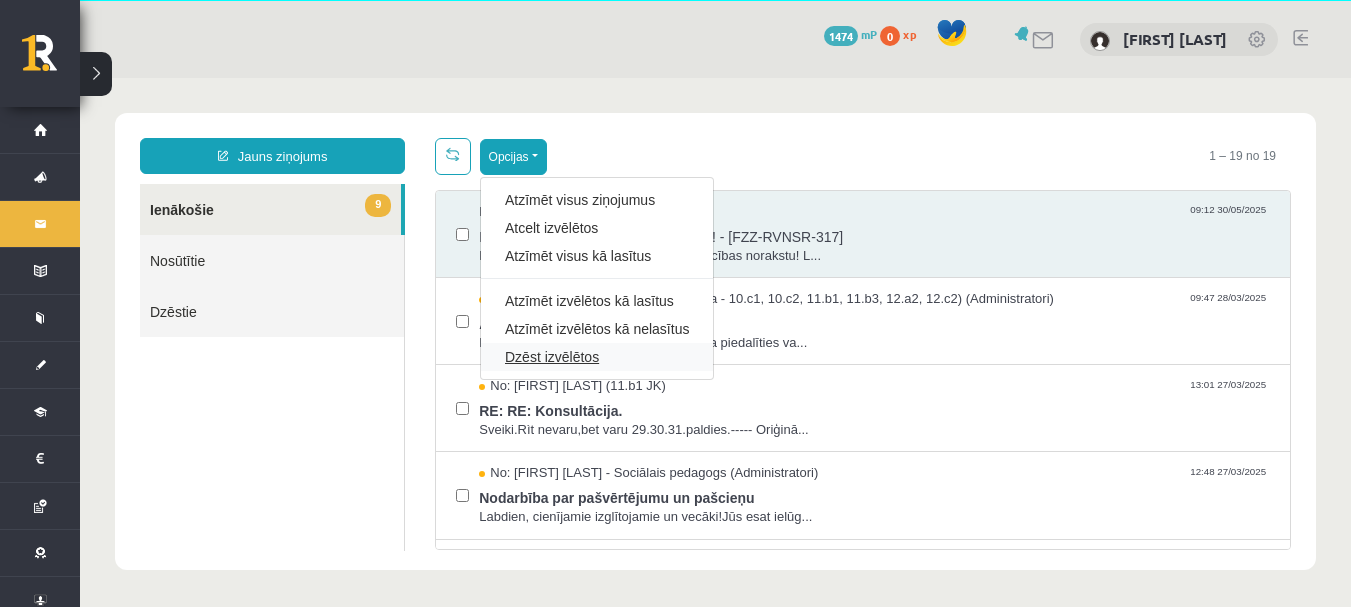click on "Dzēst izvēlētos" at bounding box center [597, 357] 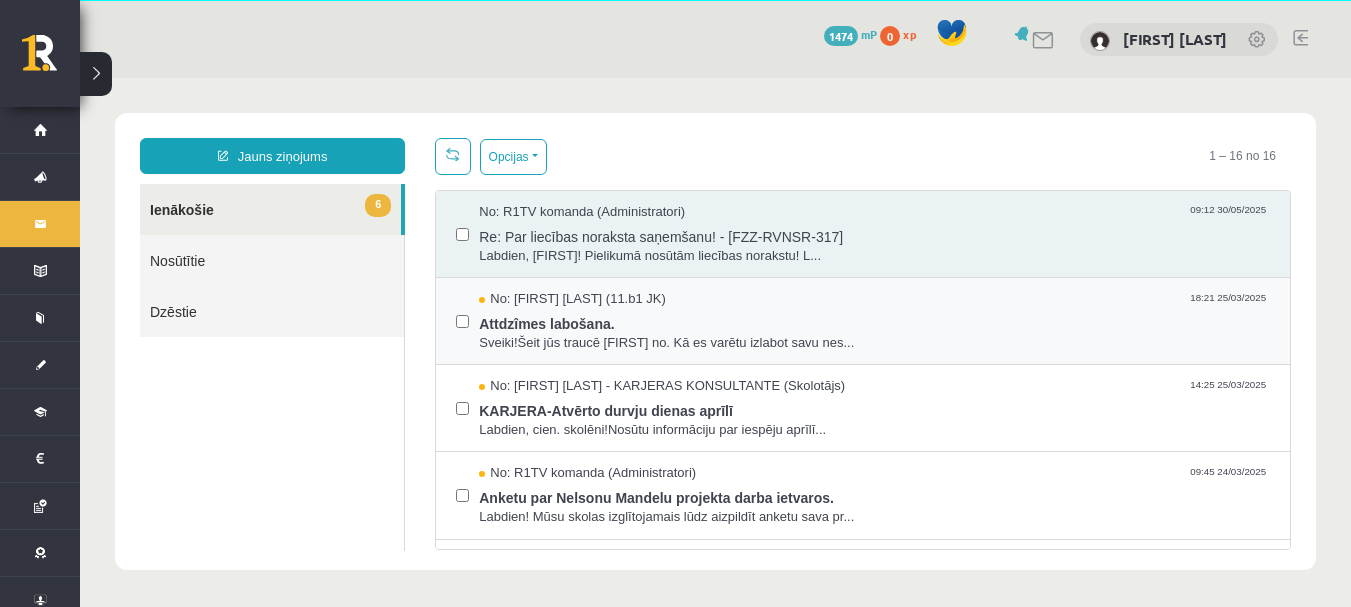 scroll, scrollTop: 0, scrollLeft: 0, axis: both 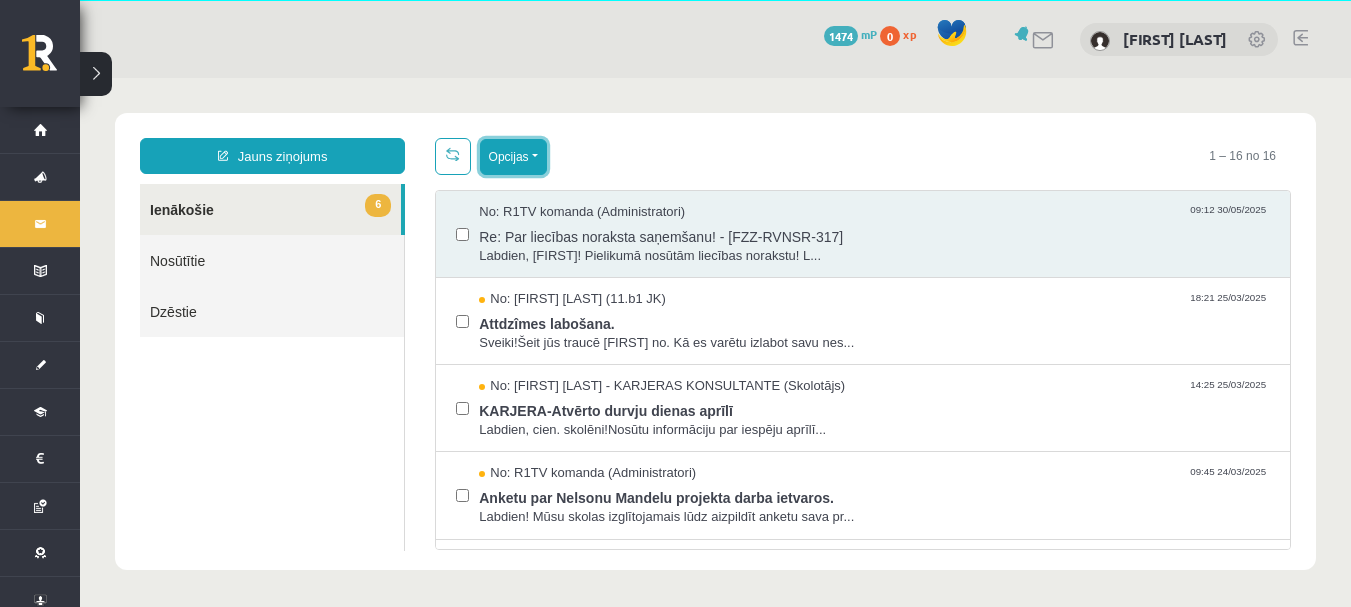 click on "Opcijas" at bounding box center [513, 157] 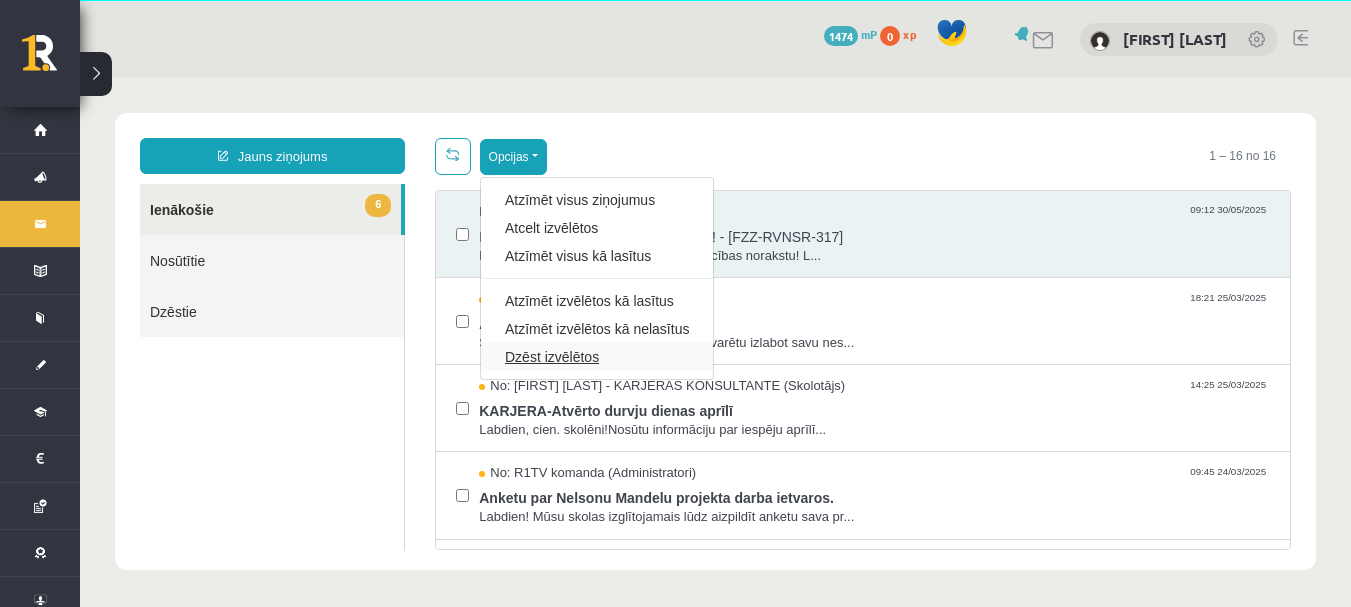 click on "Dzēst izvēlētos" at bounding box center [597, 357] 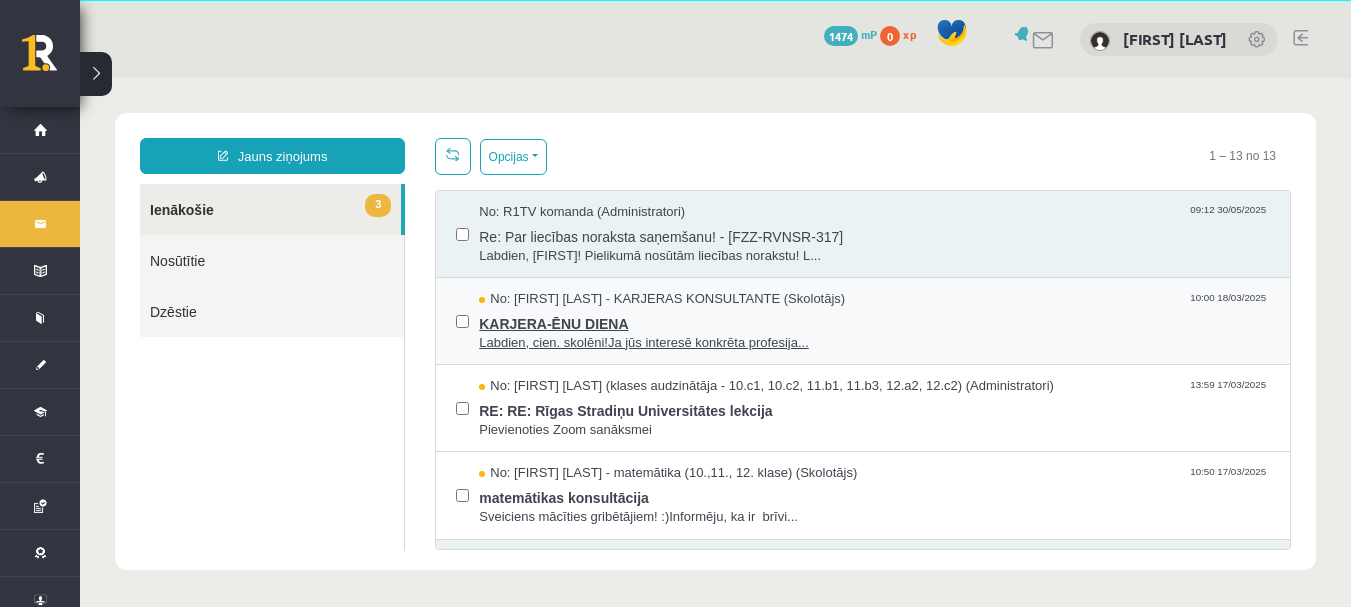 scroll, scrollTop: 0, scrollLeft: 0, axis: both 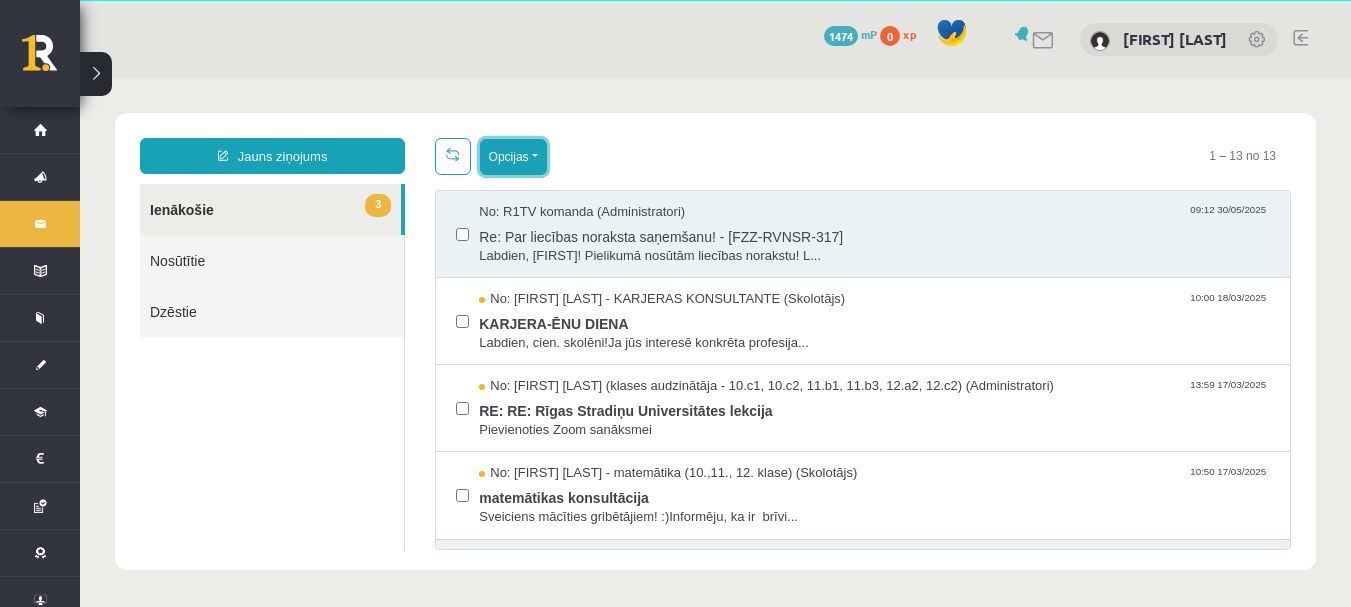 click on "Opcijas" at bounding box center [513, 157] 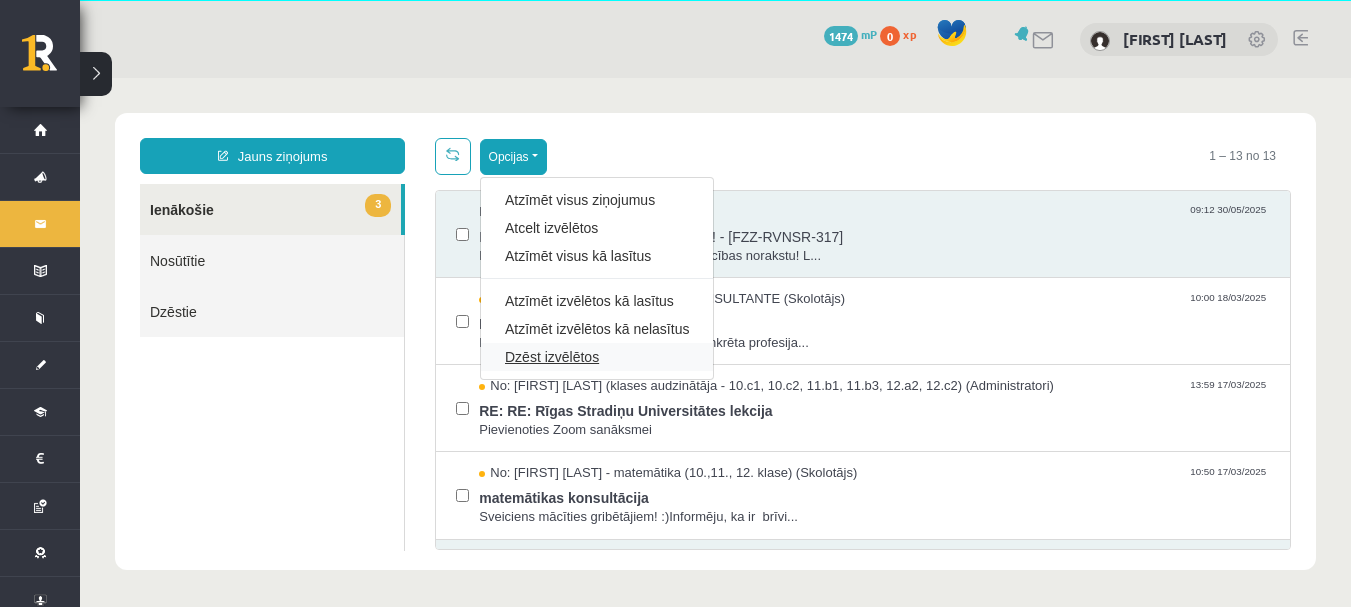 click on "Dzēst izvēlētos" at bounding box center [597, 357] 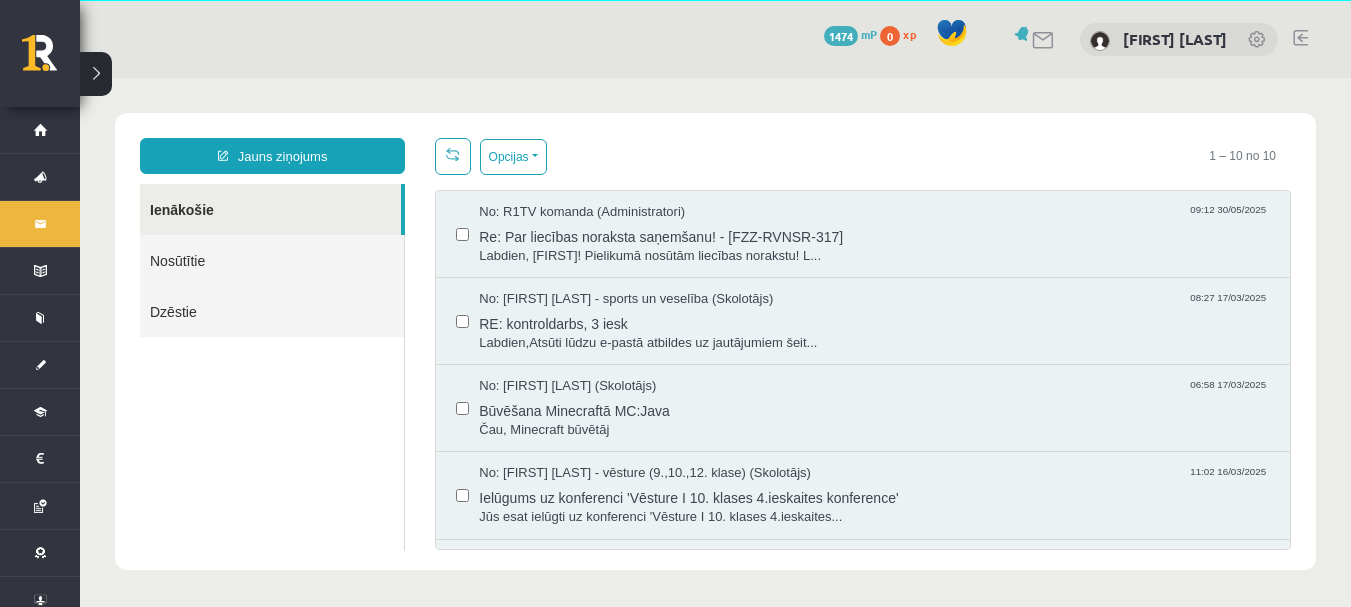 scroll, scrollTop: 0, scrollLeft: 0, axis: both 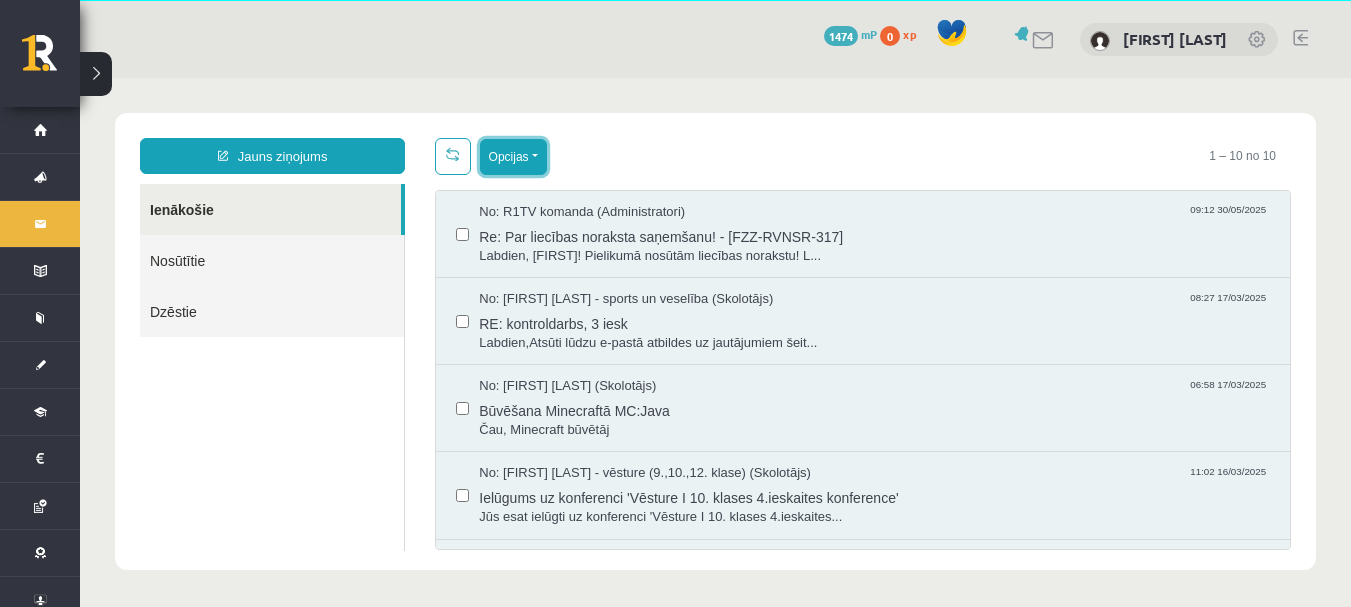 click on "Opcijas" at bounding box center (513, 157) 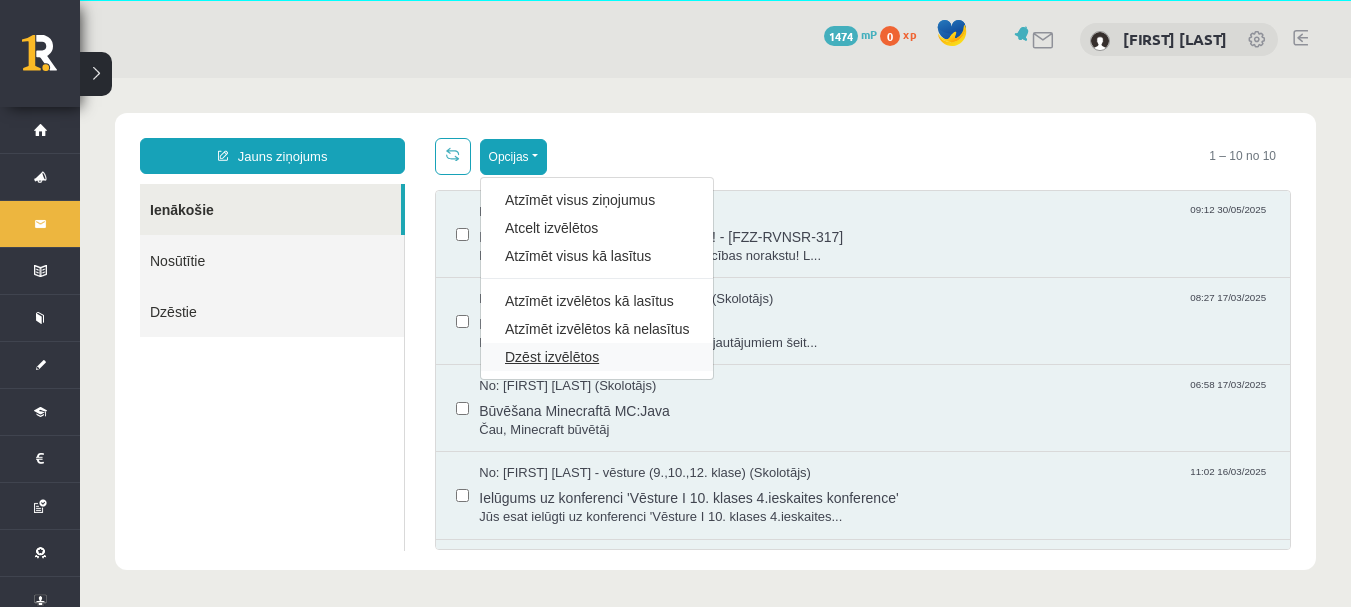 click on "Dzēst izvēlētos" at bounding box center (597, 357) 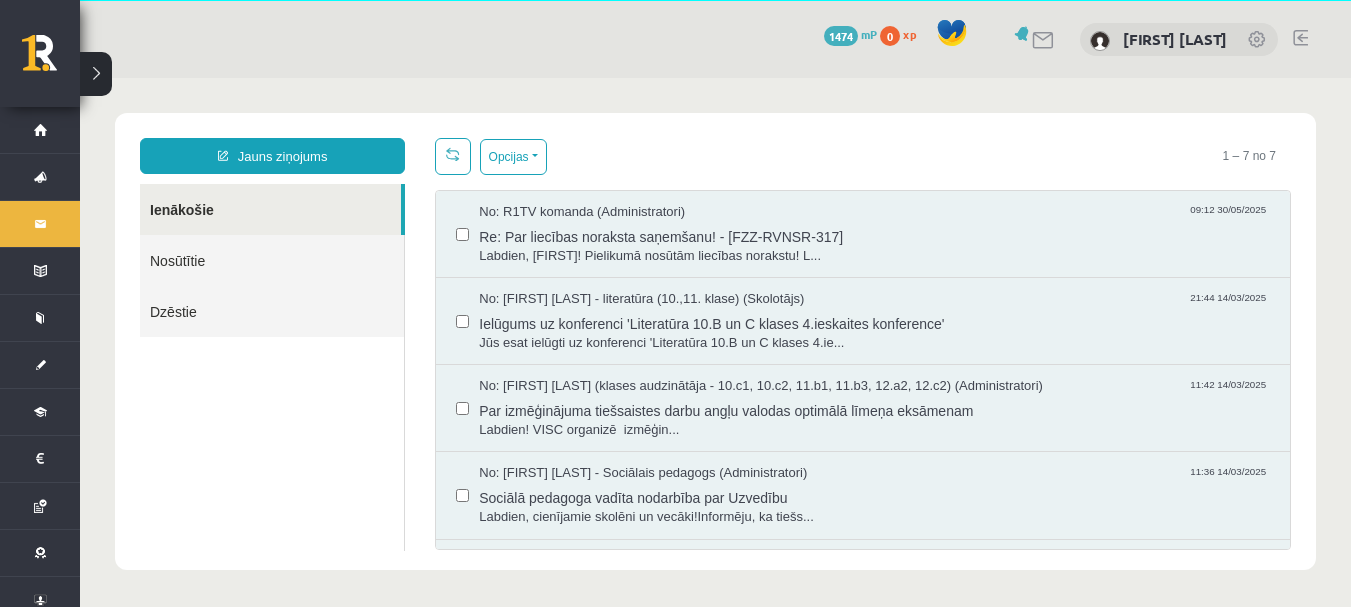 scroll, scrollTop: 0, scrollLeft: 0, axis: both 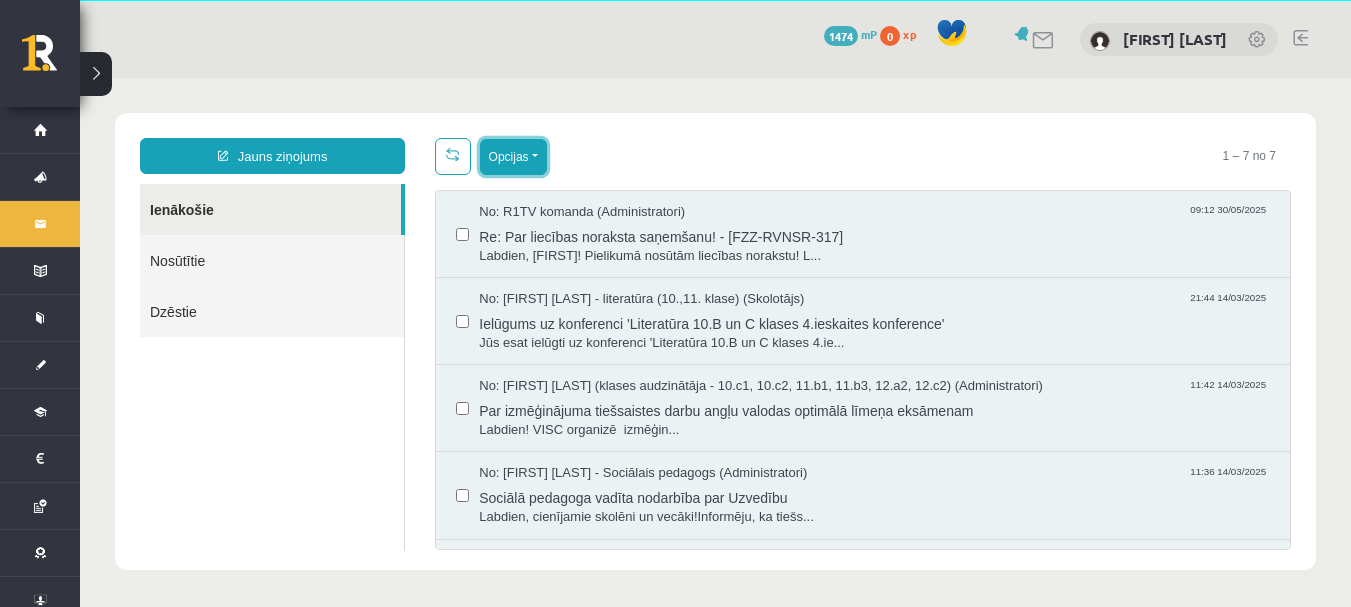 click on "Opcijas" at bounding box center (513, 157) 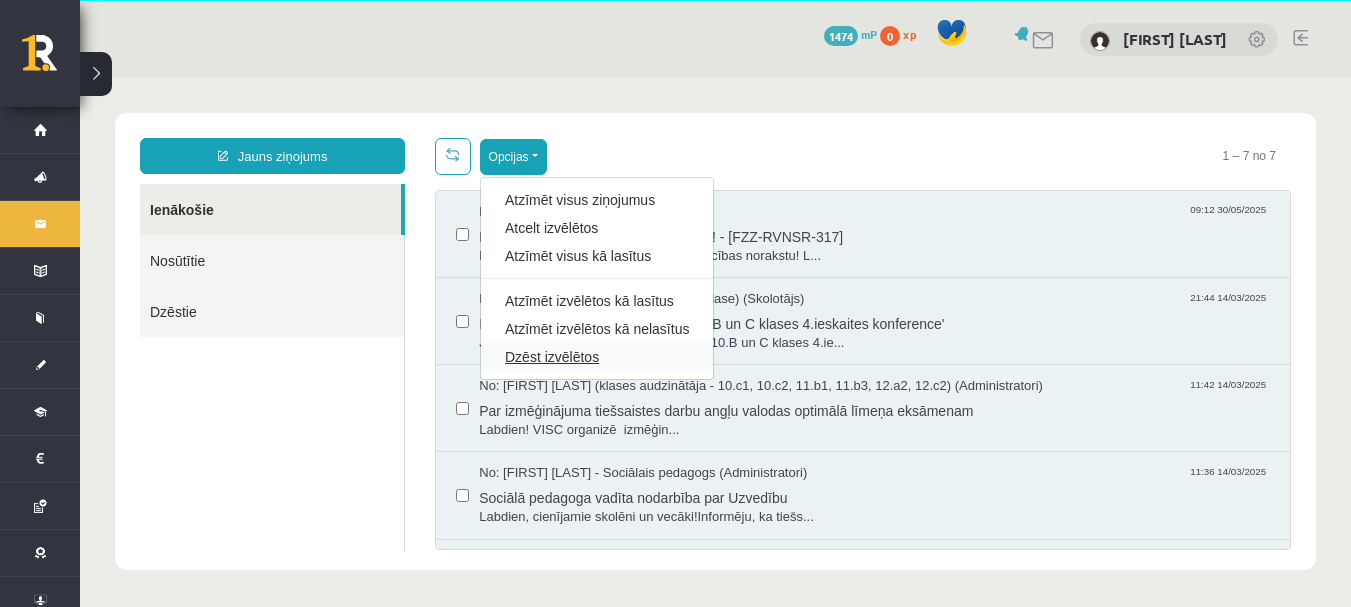 click on "Dzēst izvēlētos" at bounding box center (597, 357) 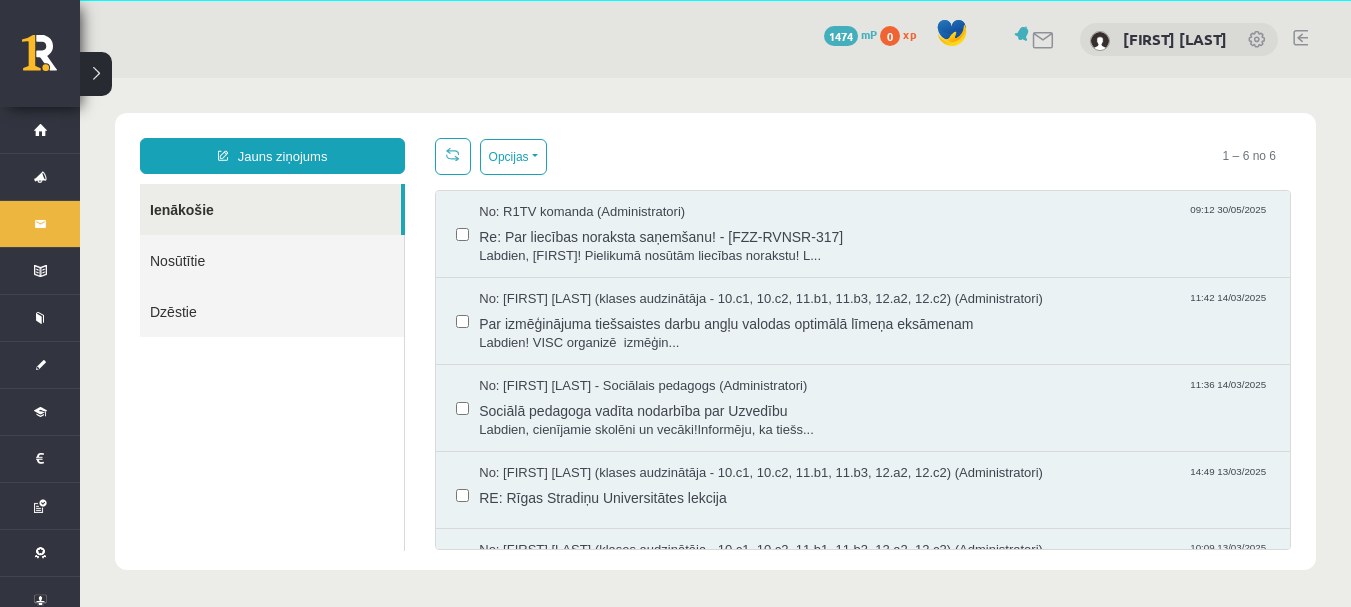 scroll, scrollTop: 0, scrollLeft: 0, axis: both 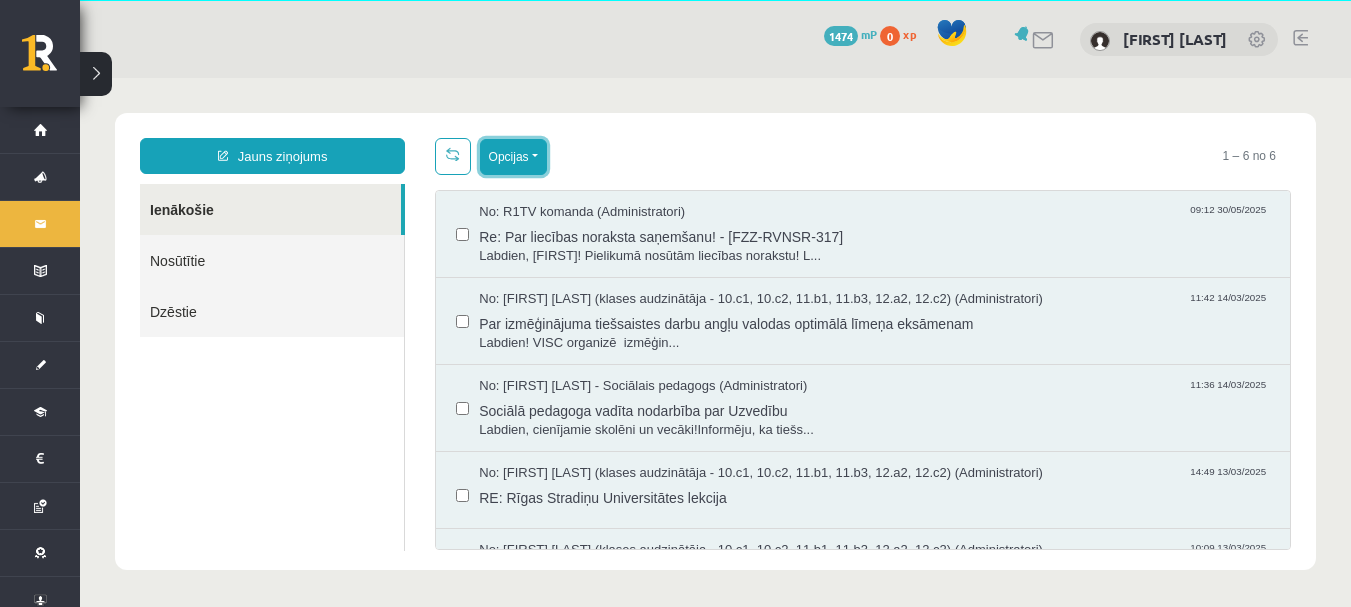 click on "Opcijas" at bounding box center (513, 157) 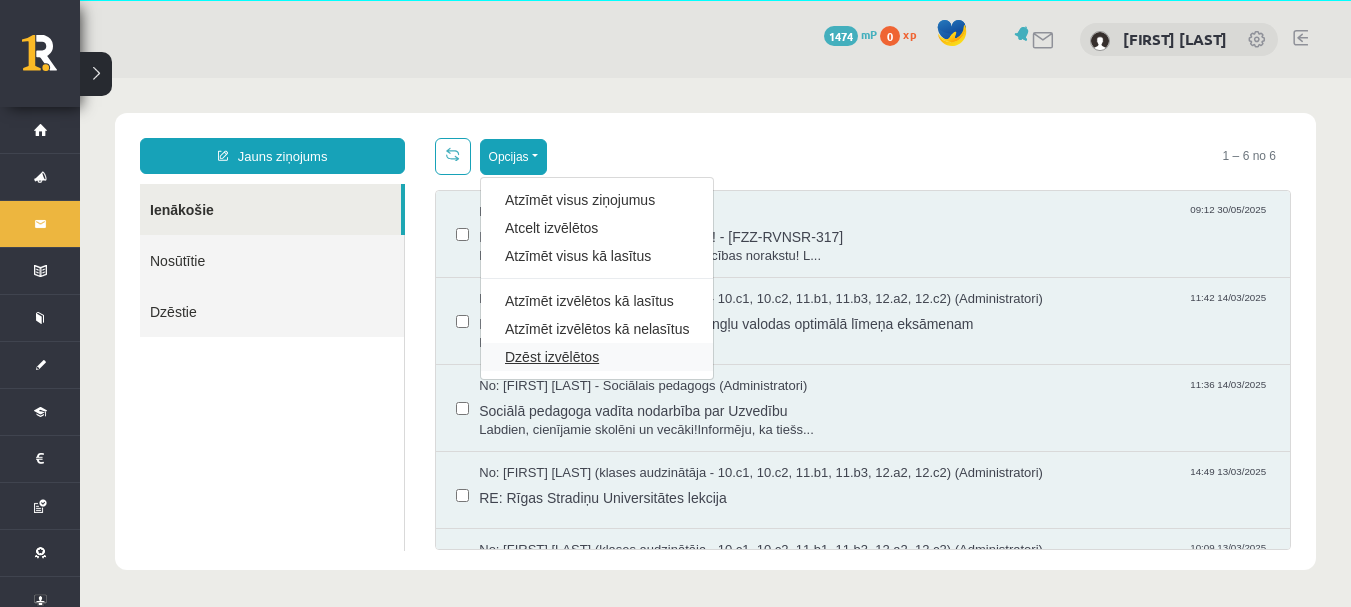 click on "Dzēst izvēlētos" at bounding box center (597, 357) 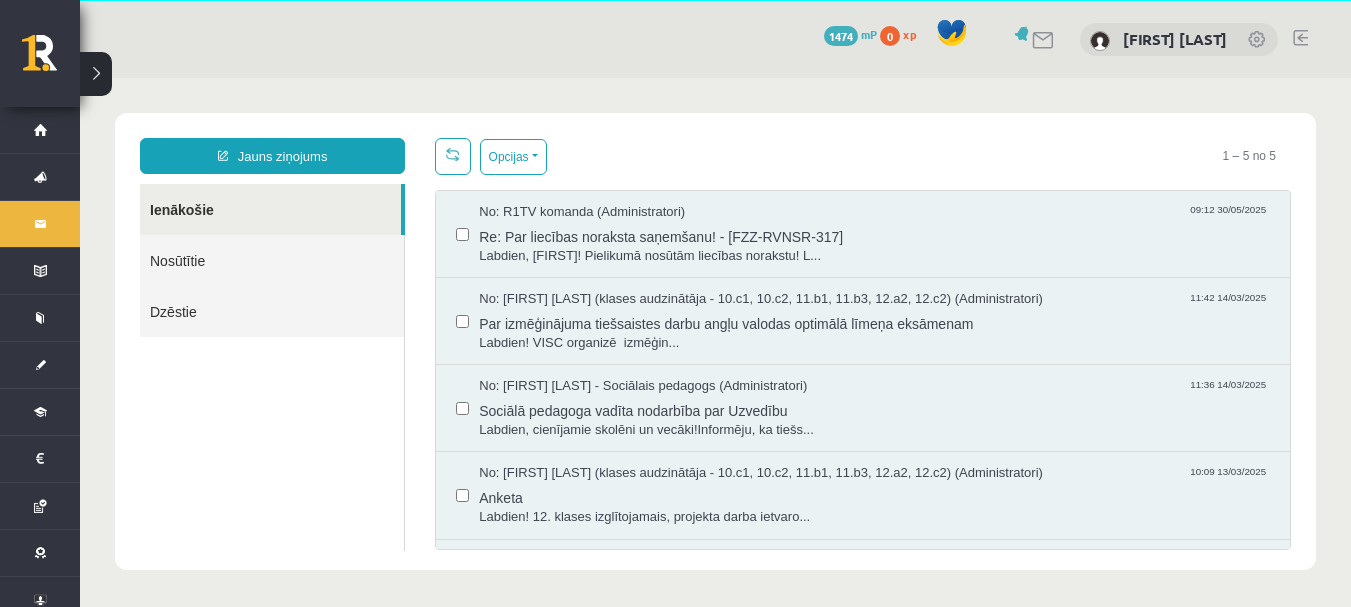 scroll, scrollTop: 0, scrollLeft: 0, axis: both 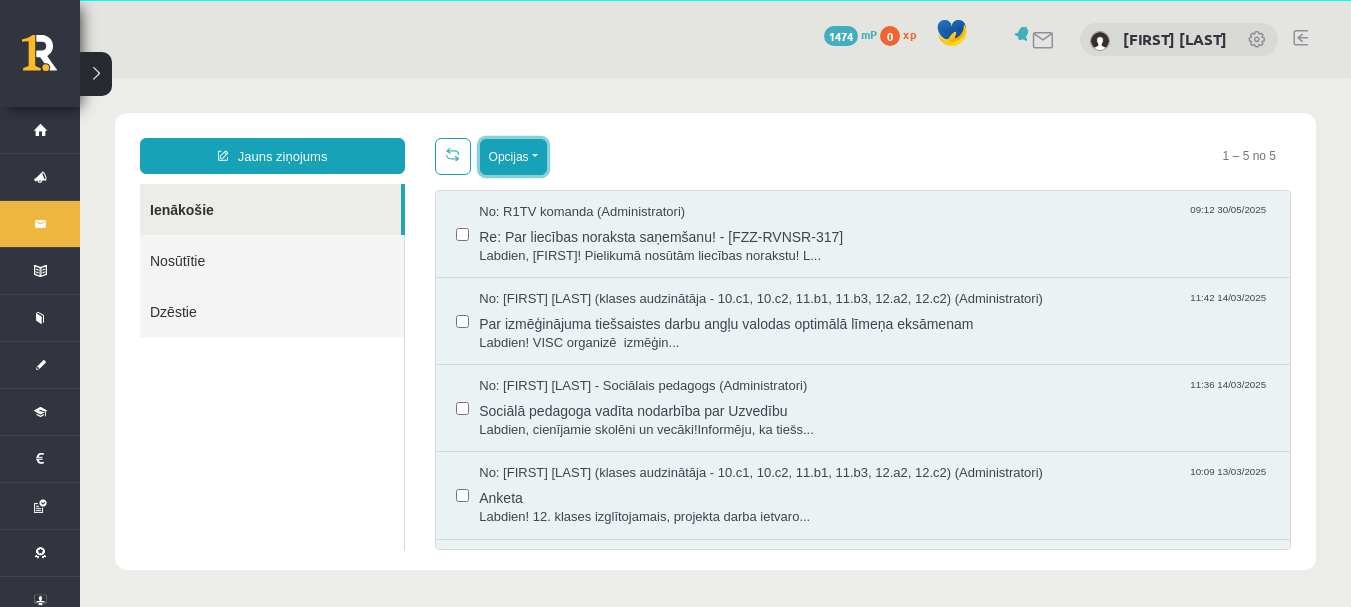 click on "Opcijas" at bounding box center [513, 157] 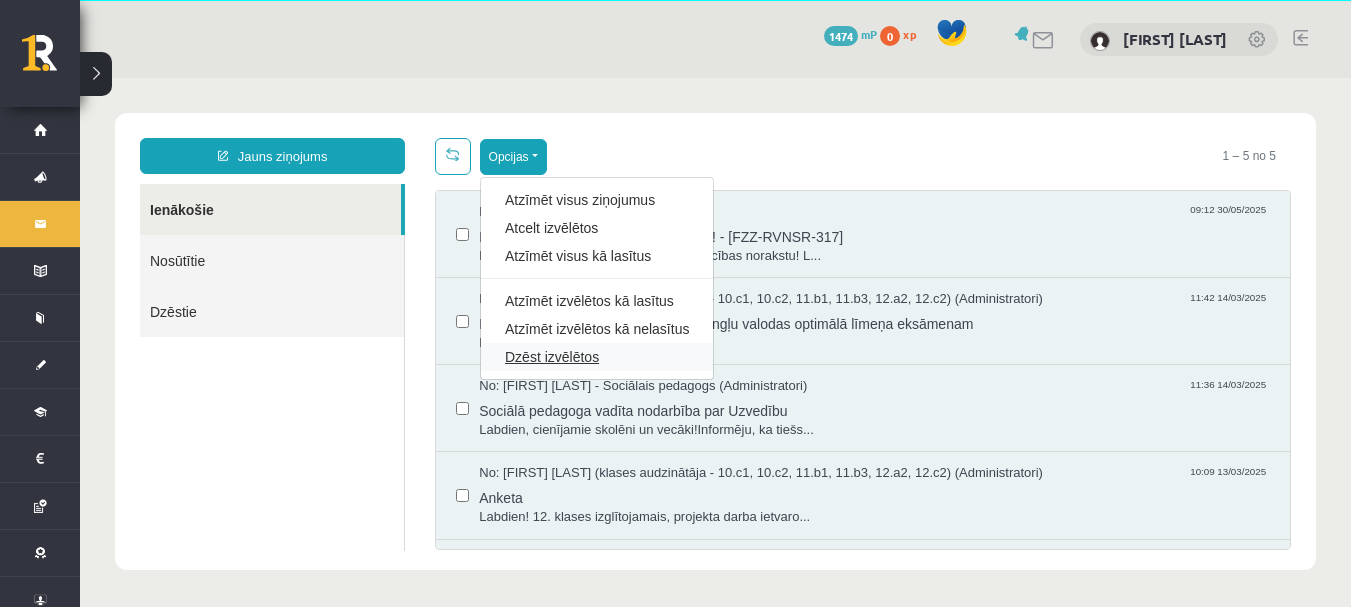 click on "Dzēst izvēlētos" at bounding box center (597, 357) 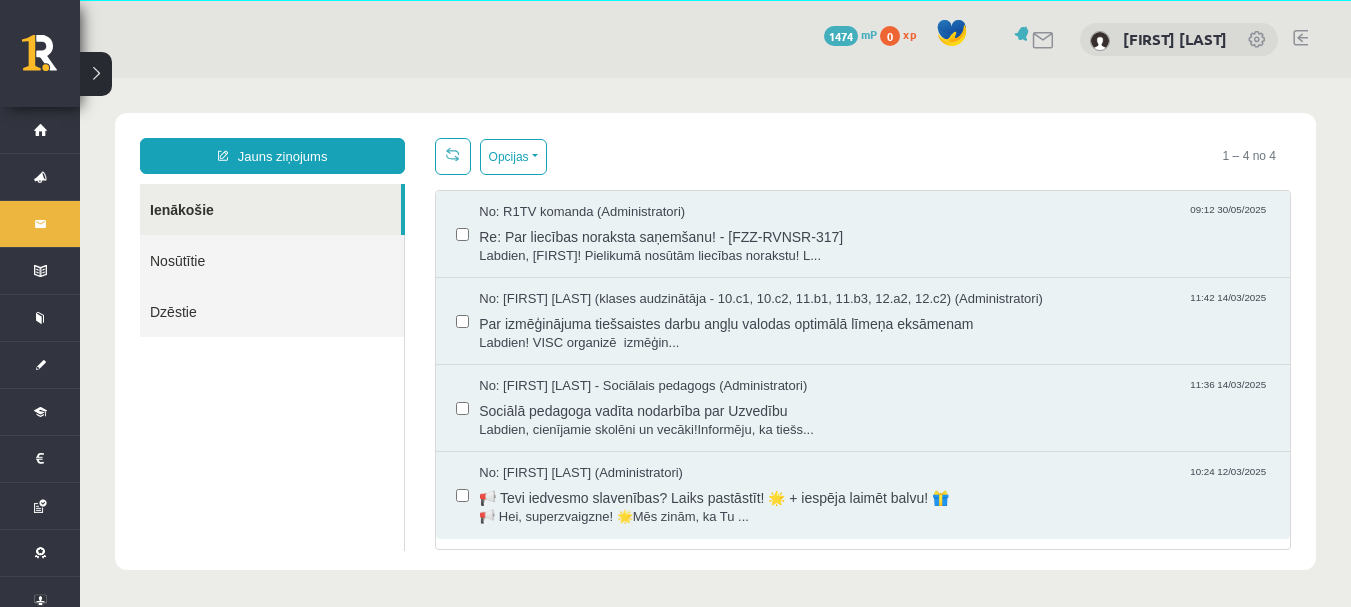 scroll, scrollTop: 0, scrollLeft: 0, axis: both 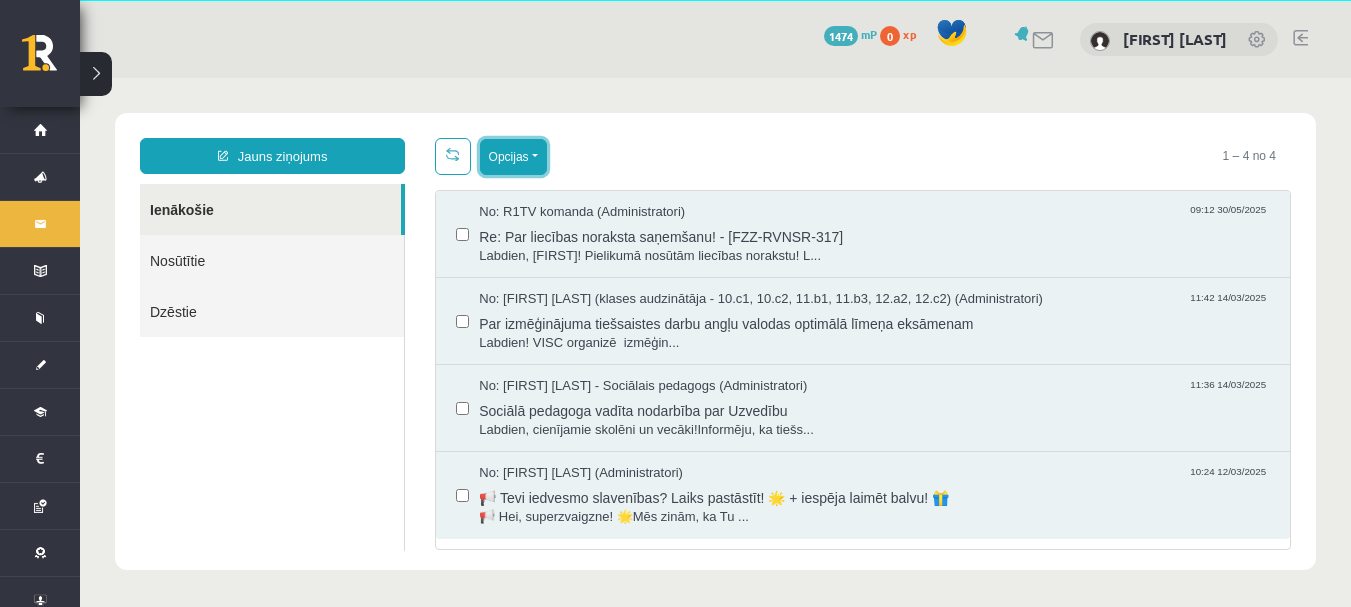 click on "Opcijas" at bounding box center [513, 157] 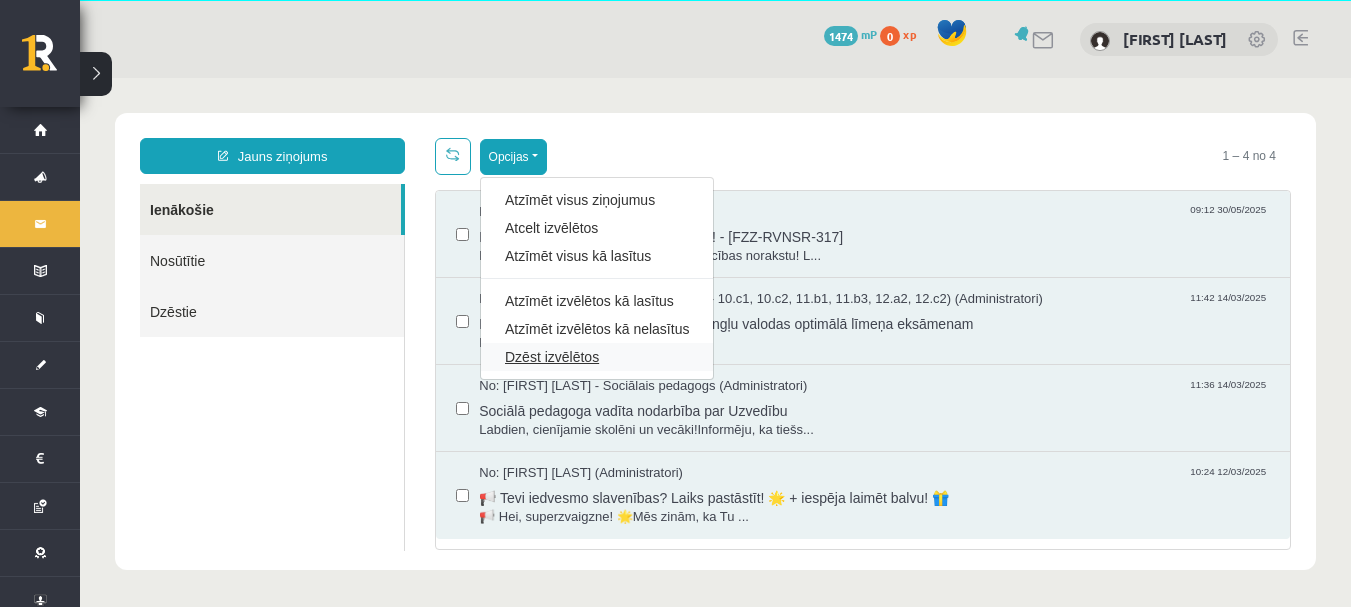 click on "Dzēst izvēlētos" at bounding box center [597, 357] 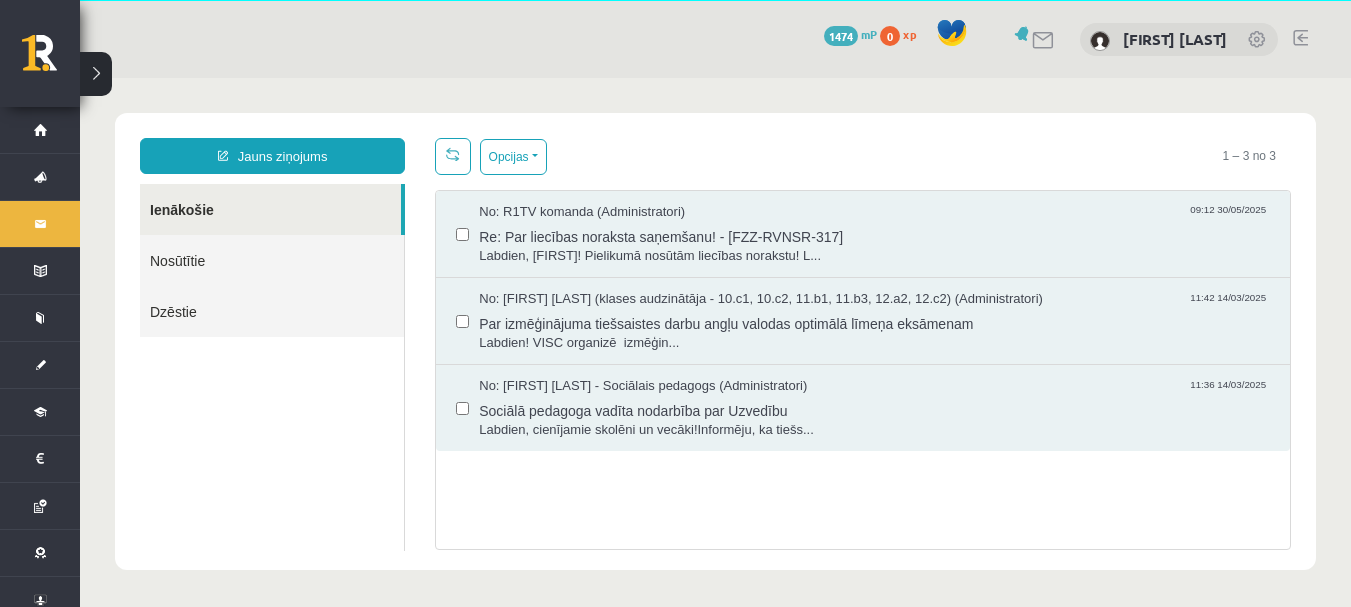 scroll, scrollTop: 0, scrollLeft: 0, axis: both 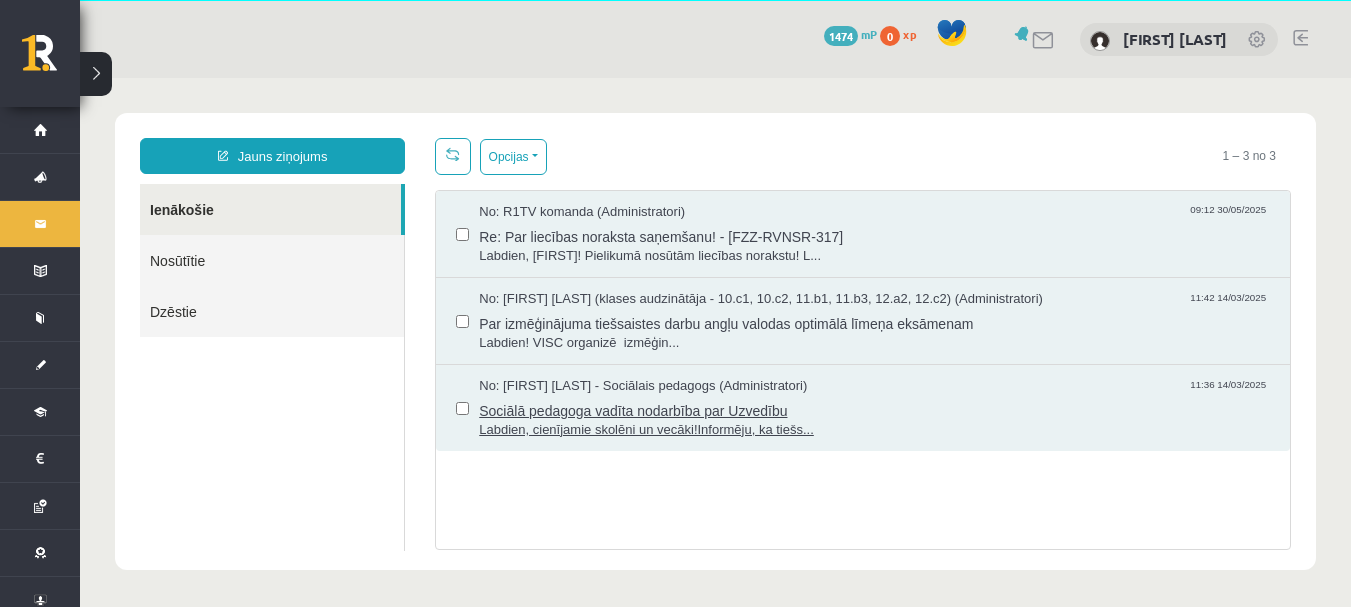 click on "Sociālā pedagoga vadīta nodarbība par Uzvedību" at bounding box center [874, 408] 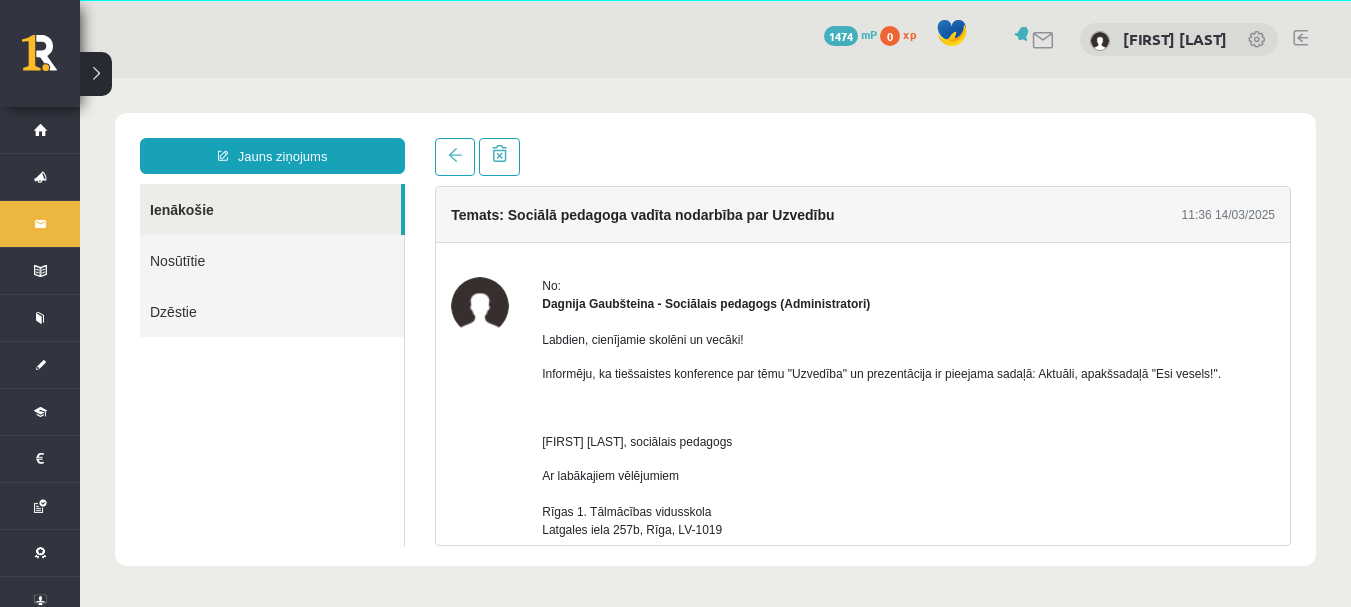 scroll, scrollTop: 0, scrollLeft: 0, axis: both 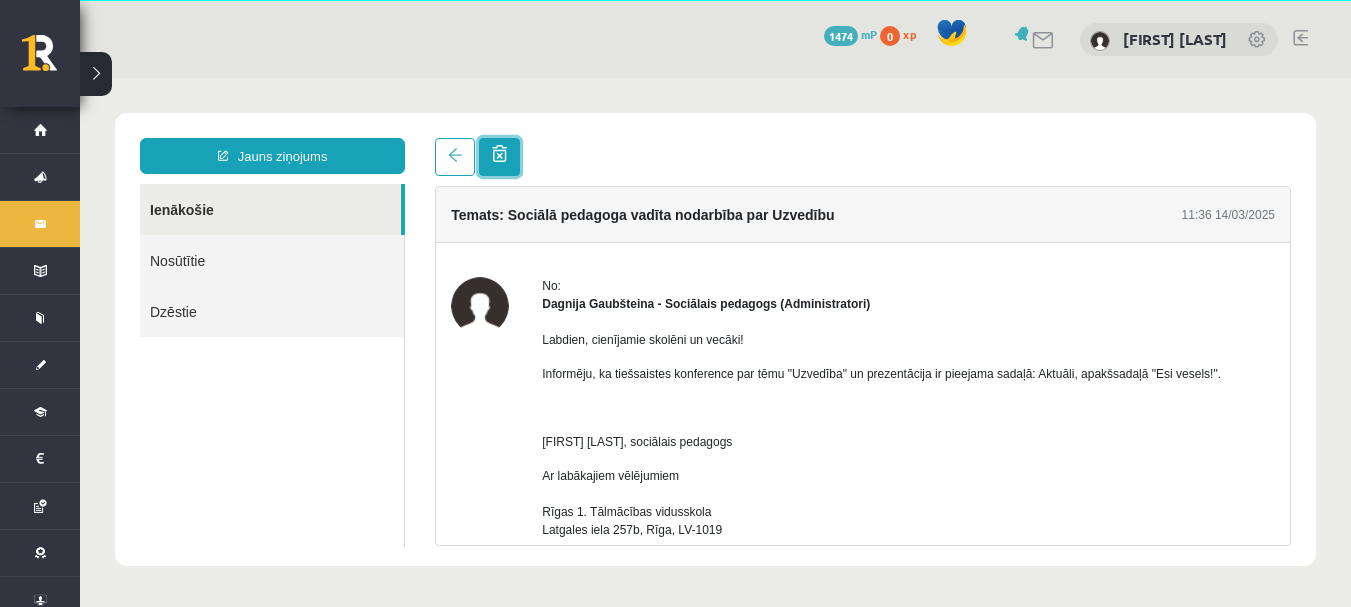 click at bounding box center [499, 153] 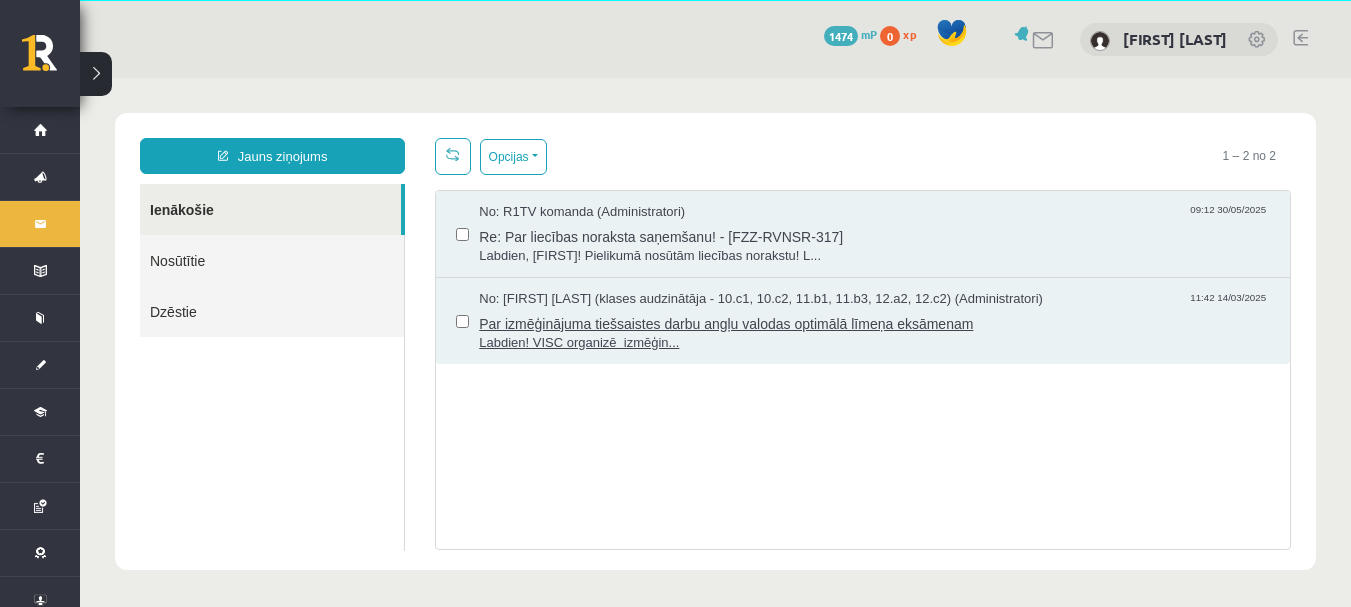 scroll, scrollTop: 0, scrollLeft: 0, axis: both 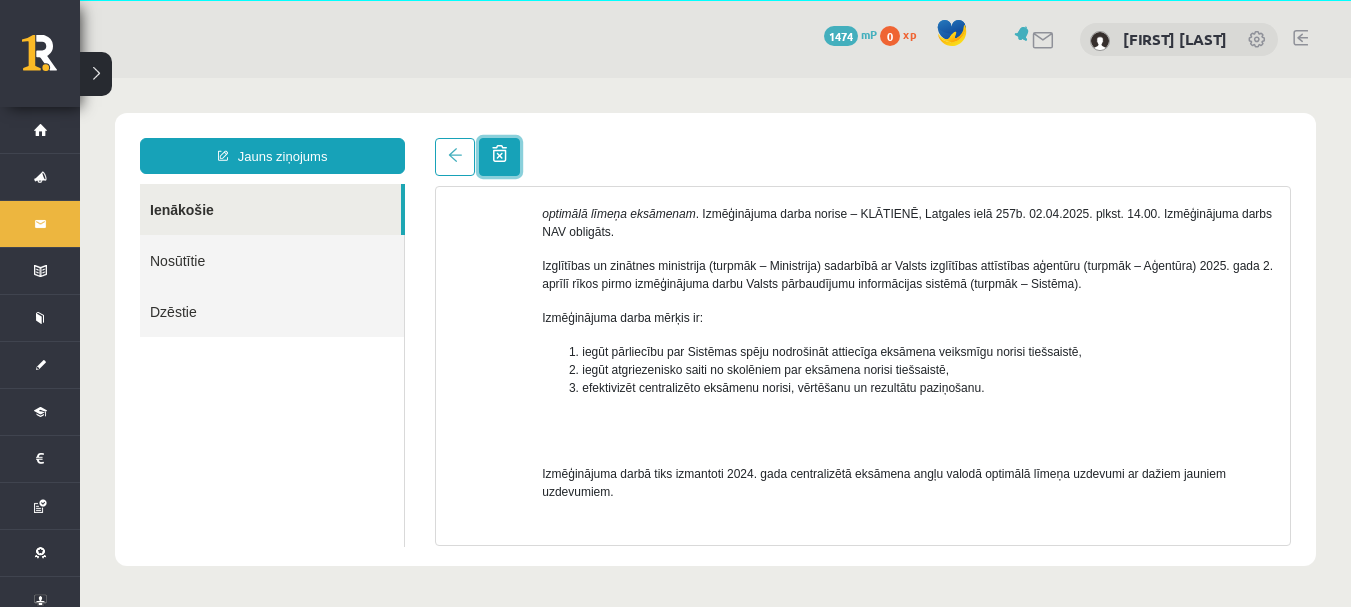 click at bounding box center [499, 153] 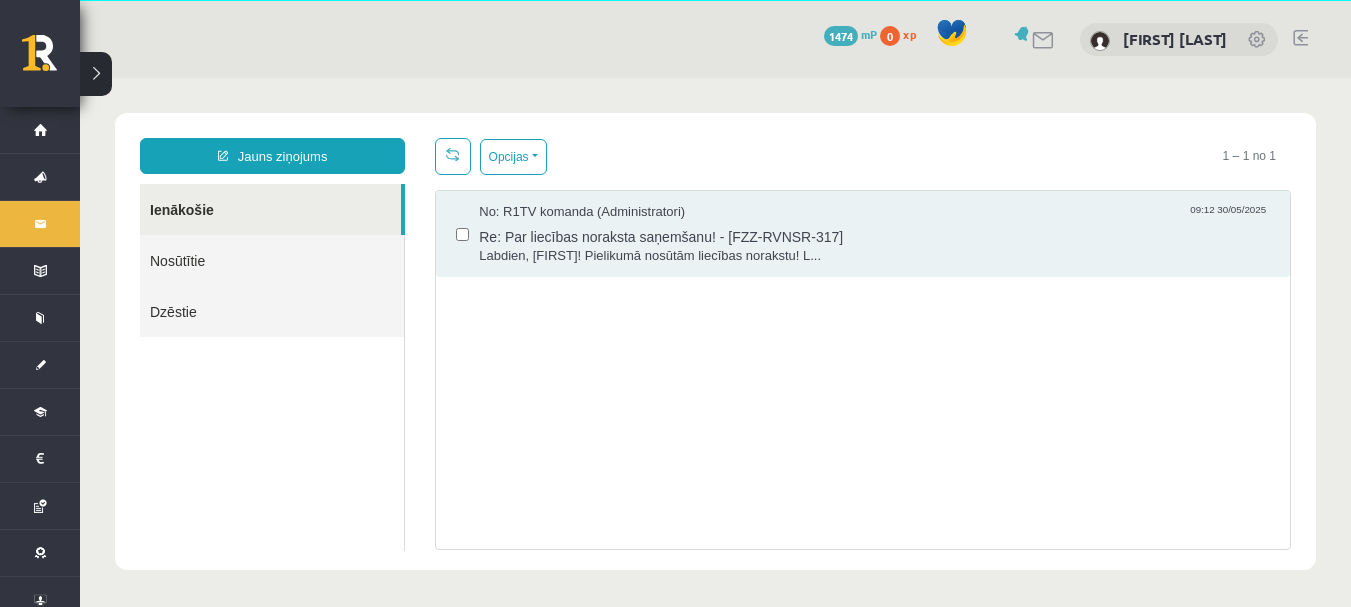 scroll, scrollTop: 0, scrollLeft: 0, axis: both 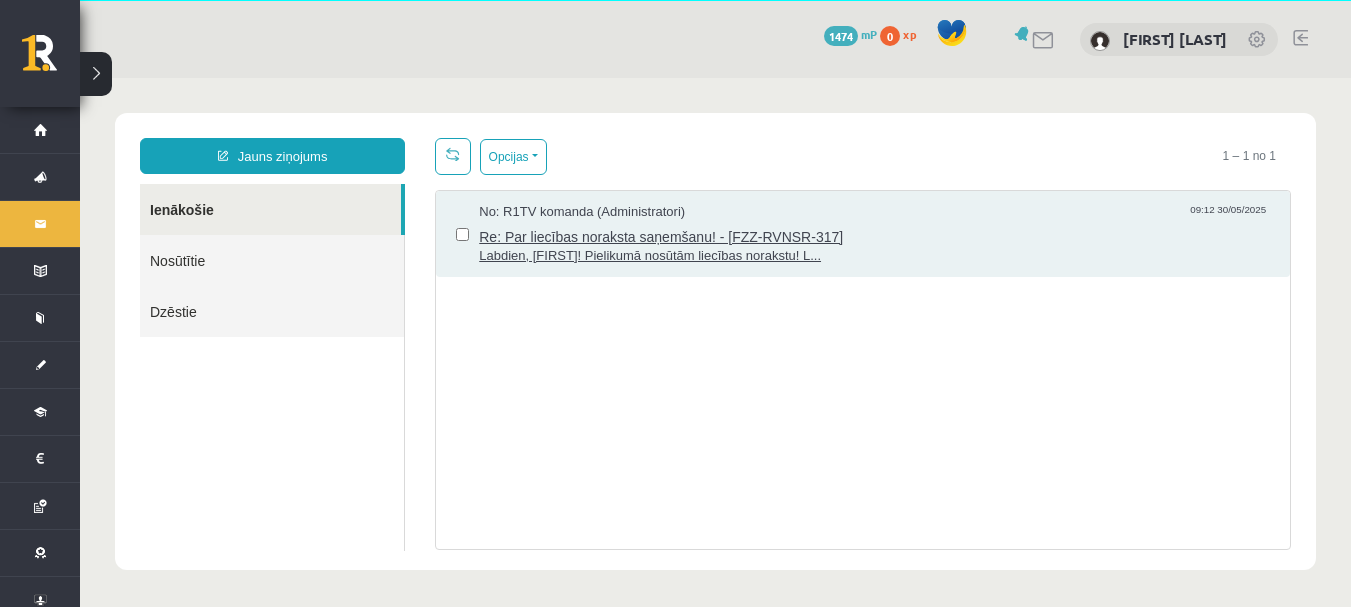 click on "Re: Par liecības noraksta saņemšanu! - [FZZ-RVNSR-317]" at bounding box center (874, 234) 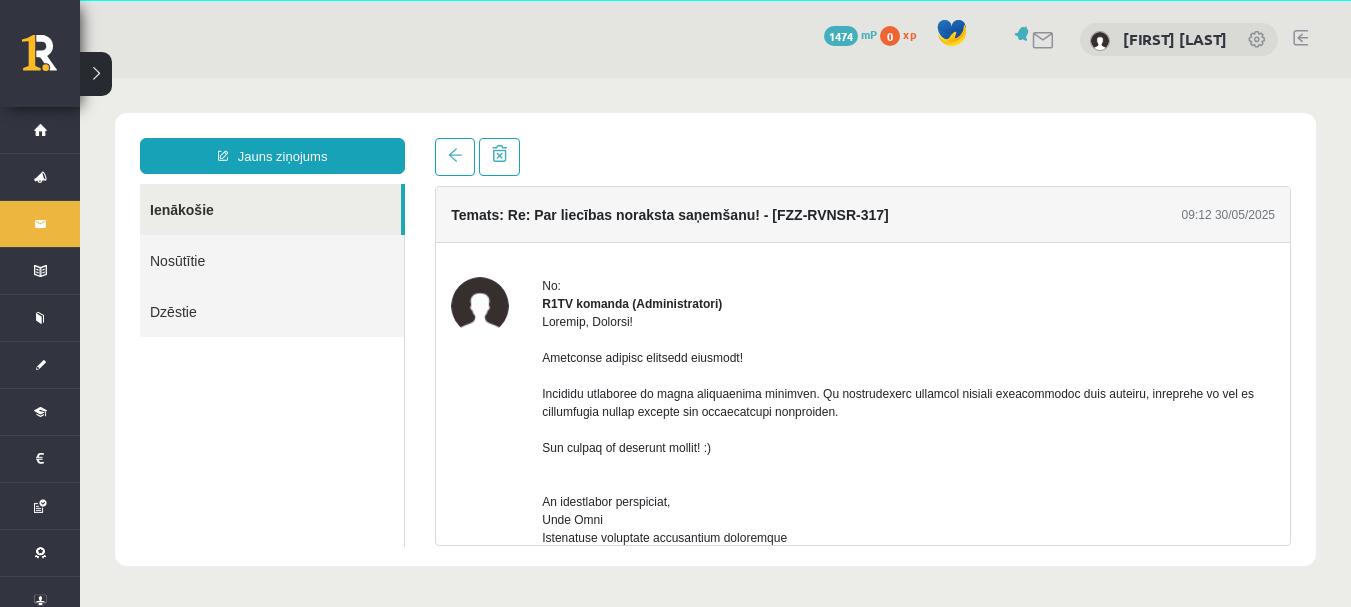 scroll, scrollTop: 0, scrollLeft: 0, axis: both 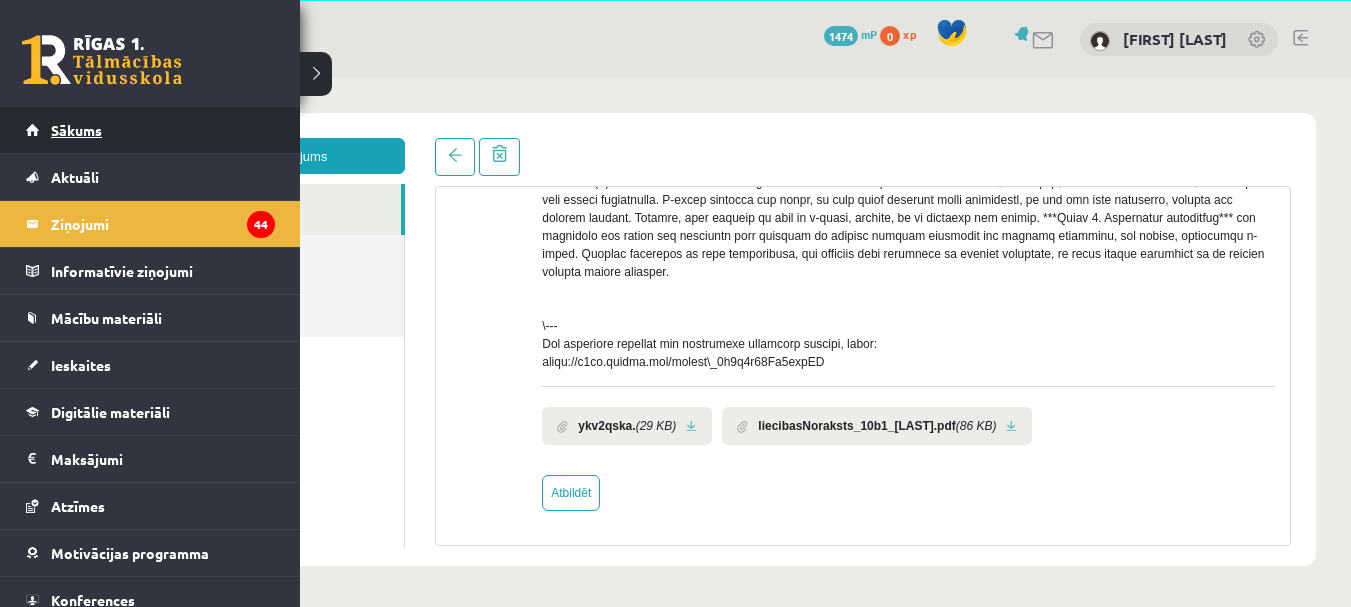 click on "Sākums" at bounding box center (76, 130) 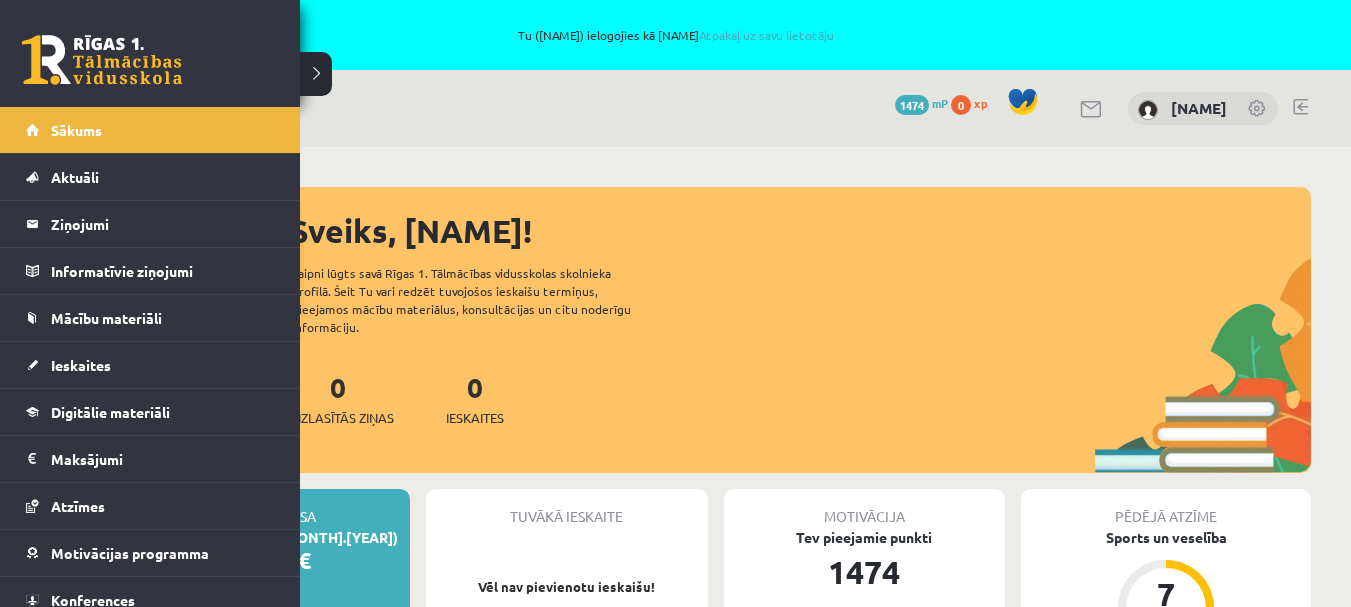 scroll, scrollTop: 0, scrollLeft: 0, axis: both 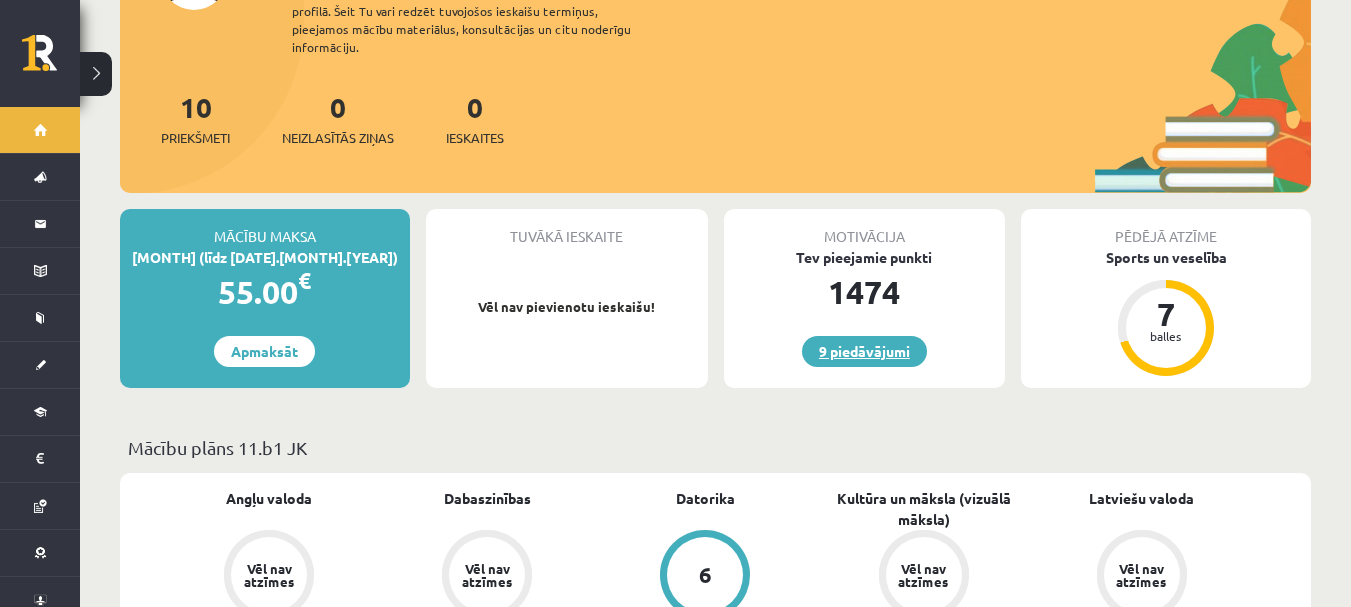 click on "9
piedāvājumi" at bounding box center (864, 351) 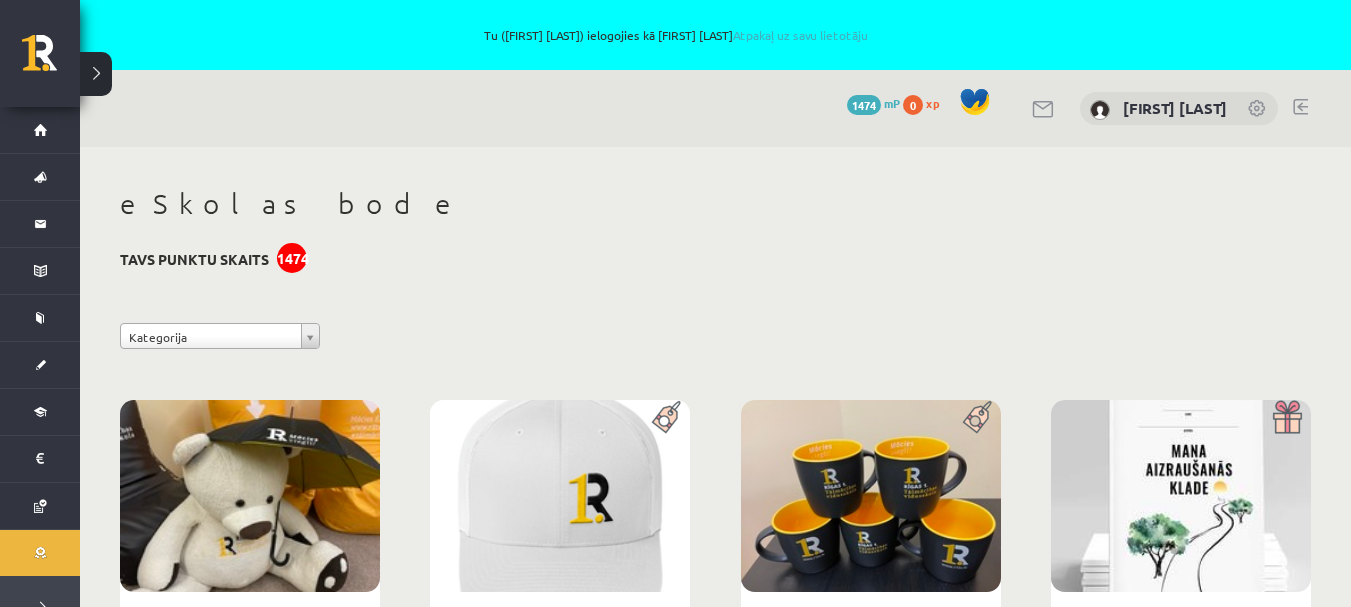 scroll, scrollTop: 0, scrollLeft: 0, axis: both 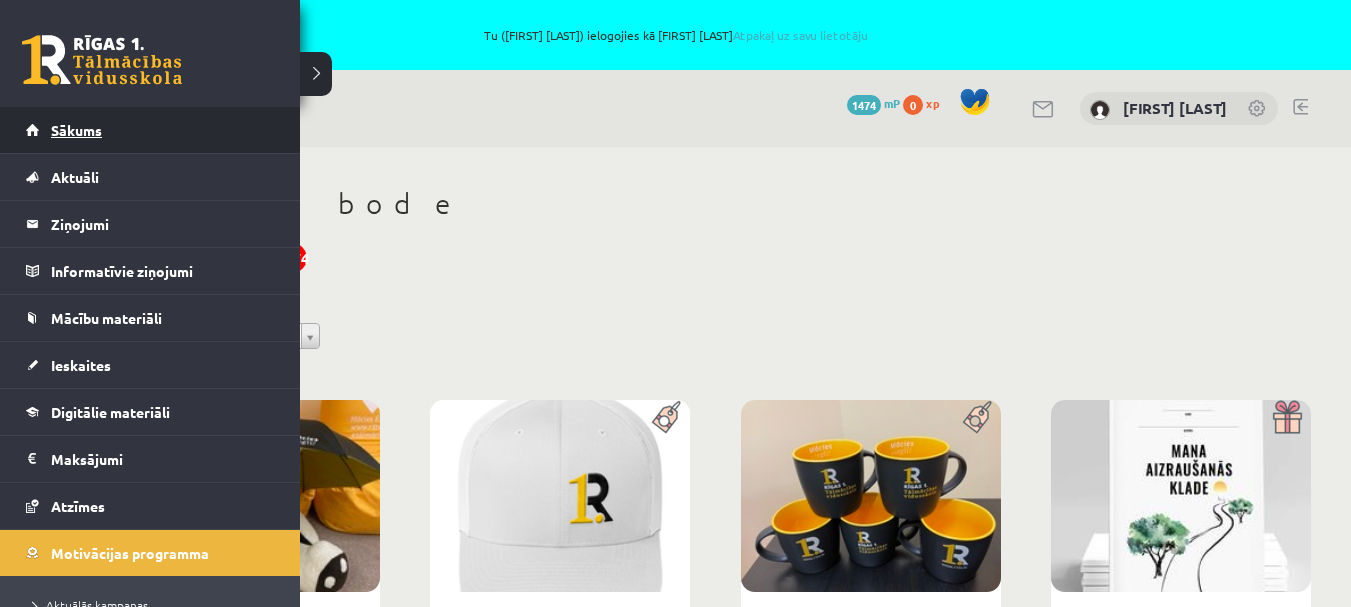 click on "Sākums" at bounding box center (150, 130) 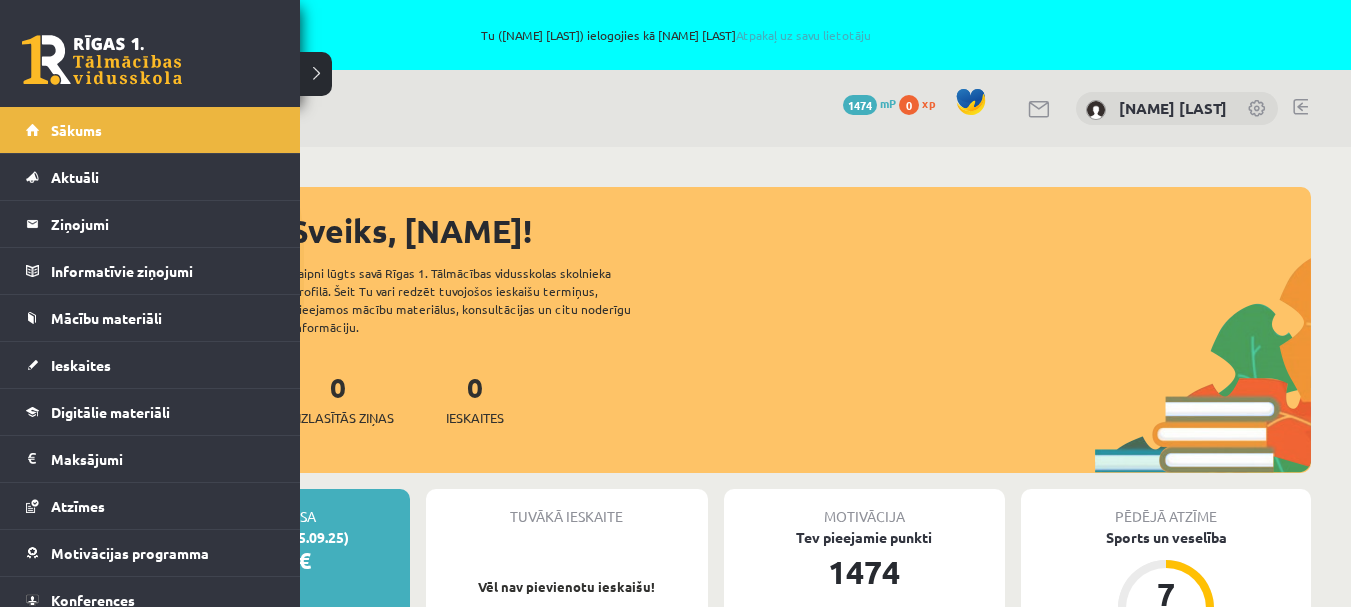scroll, scrollTop: 0, scrollLeft: 0, axis: both 